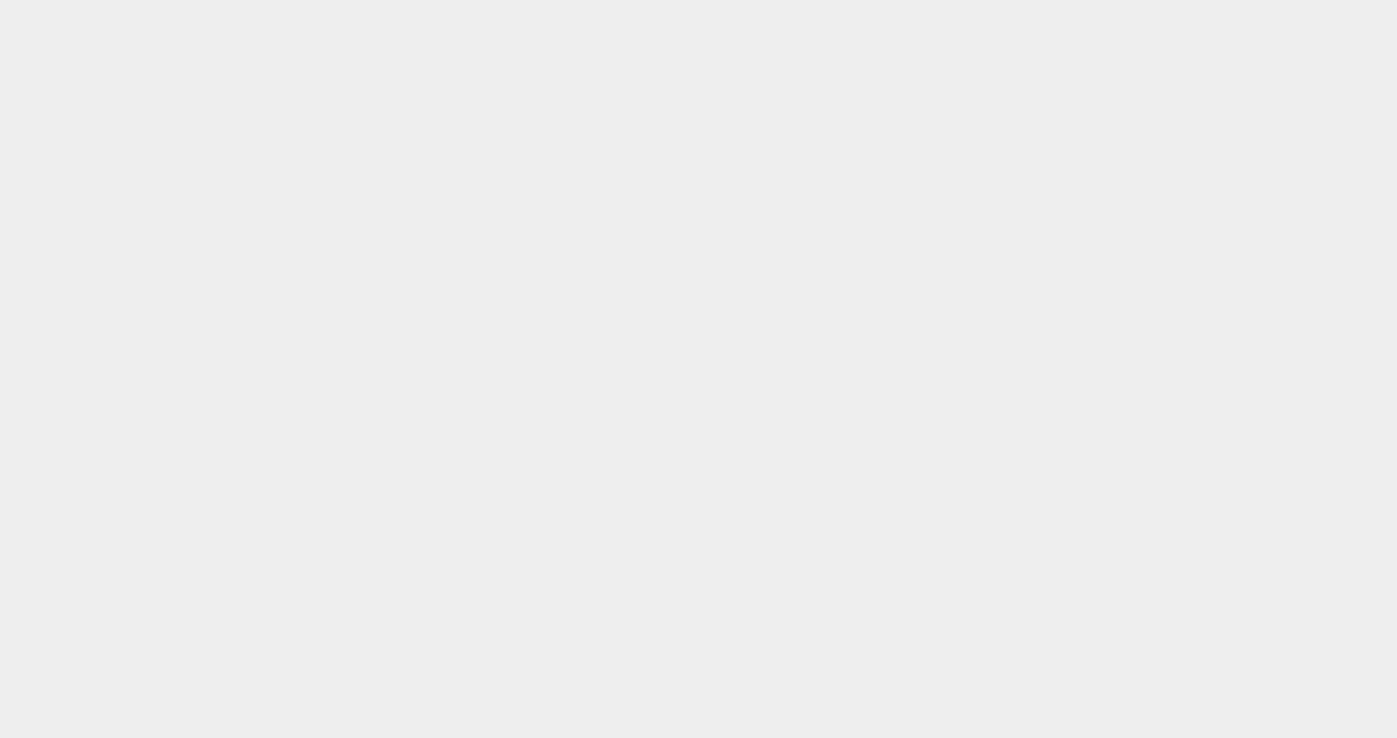 scroll, scrollTop: 0, scrollLeft: 0, axis: both 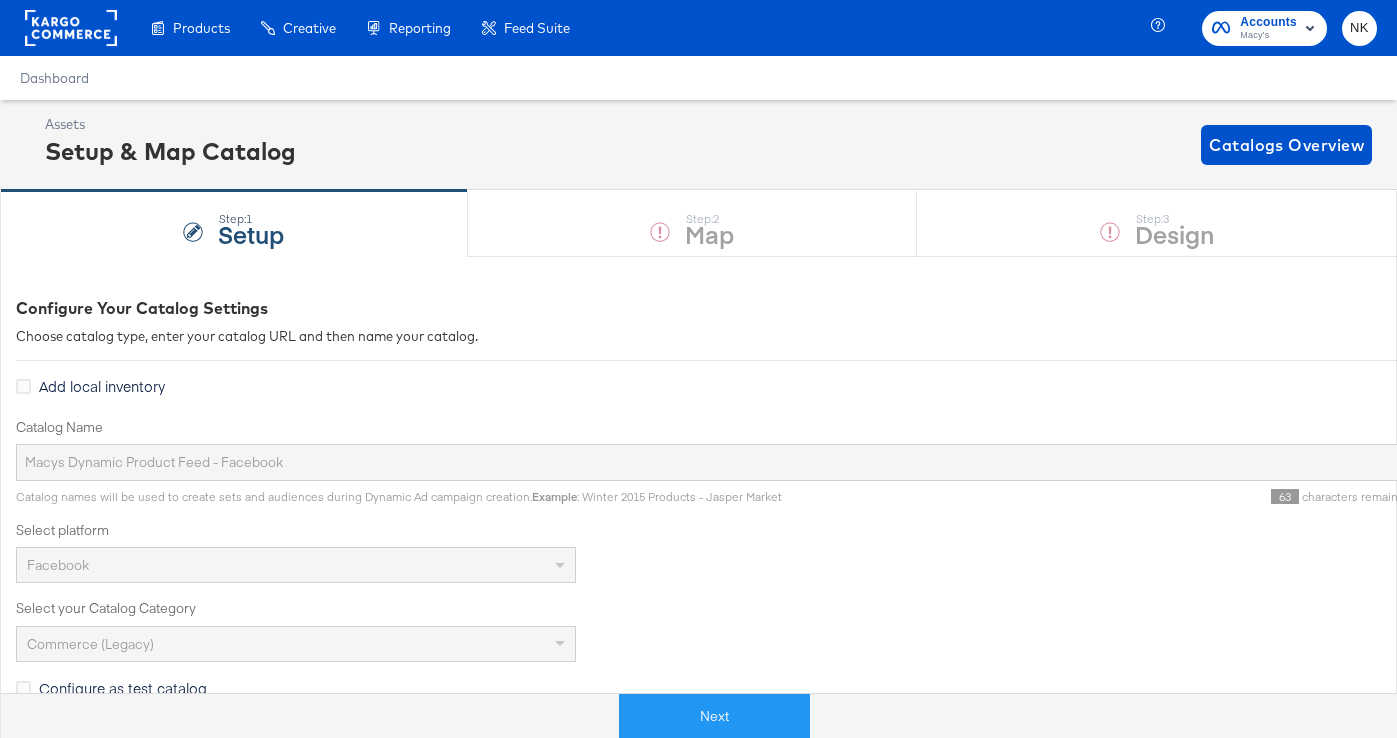 click 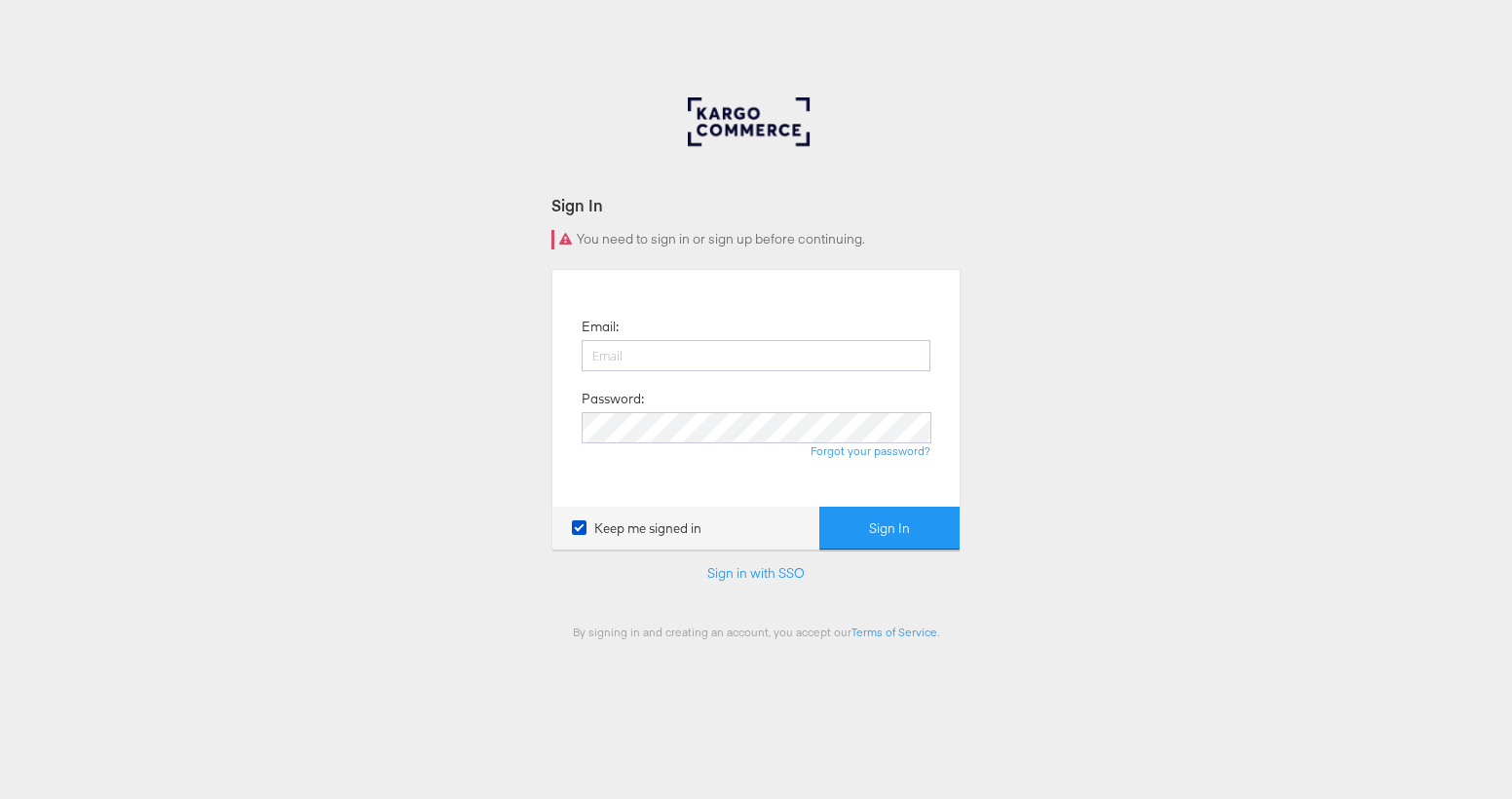 scroll, scrollTop: 0, scrollLeft: 0, axis: both 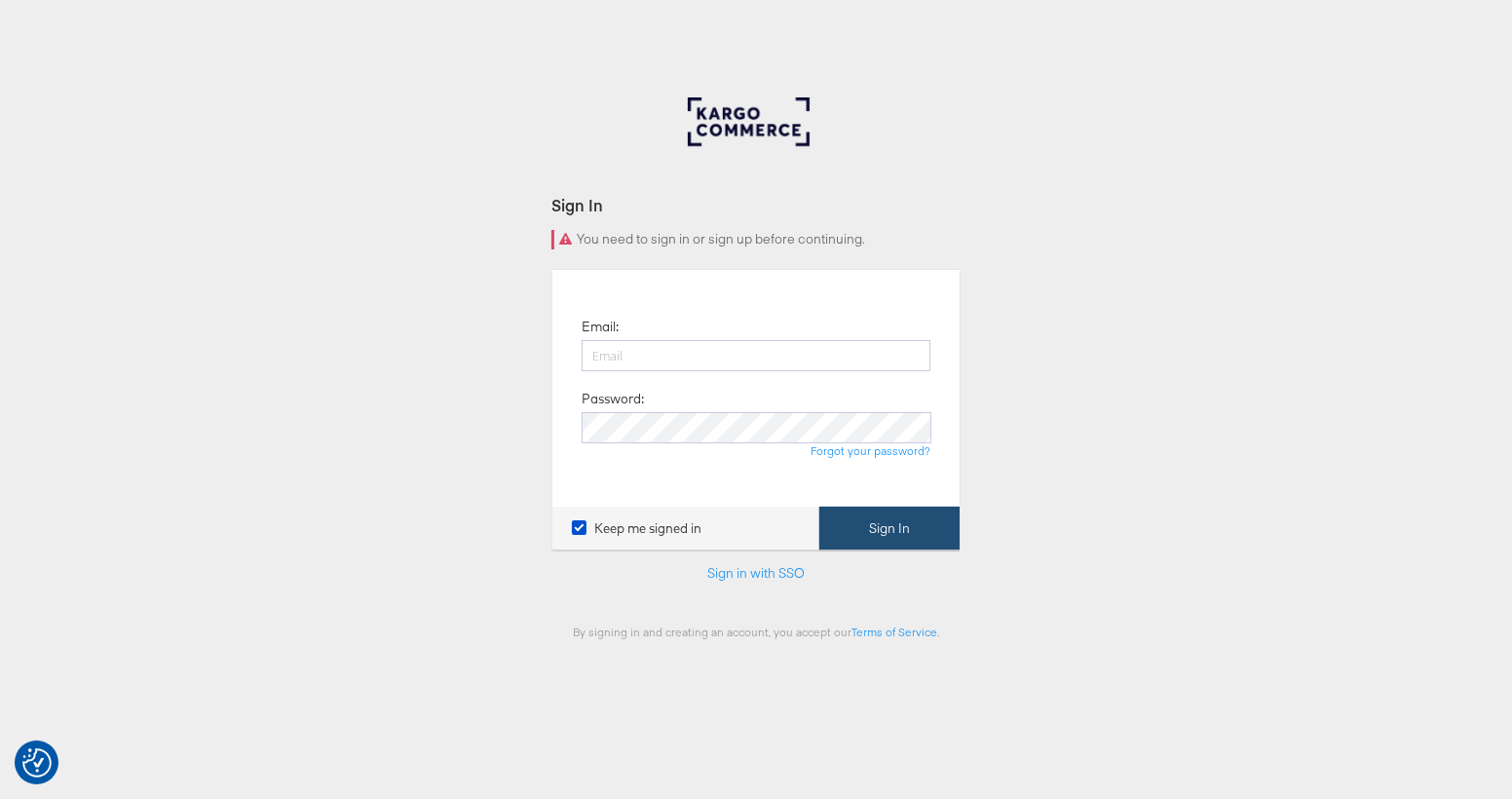 type on "[USERNAME]@[DOMAIN].com" 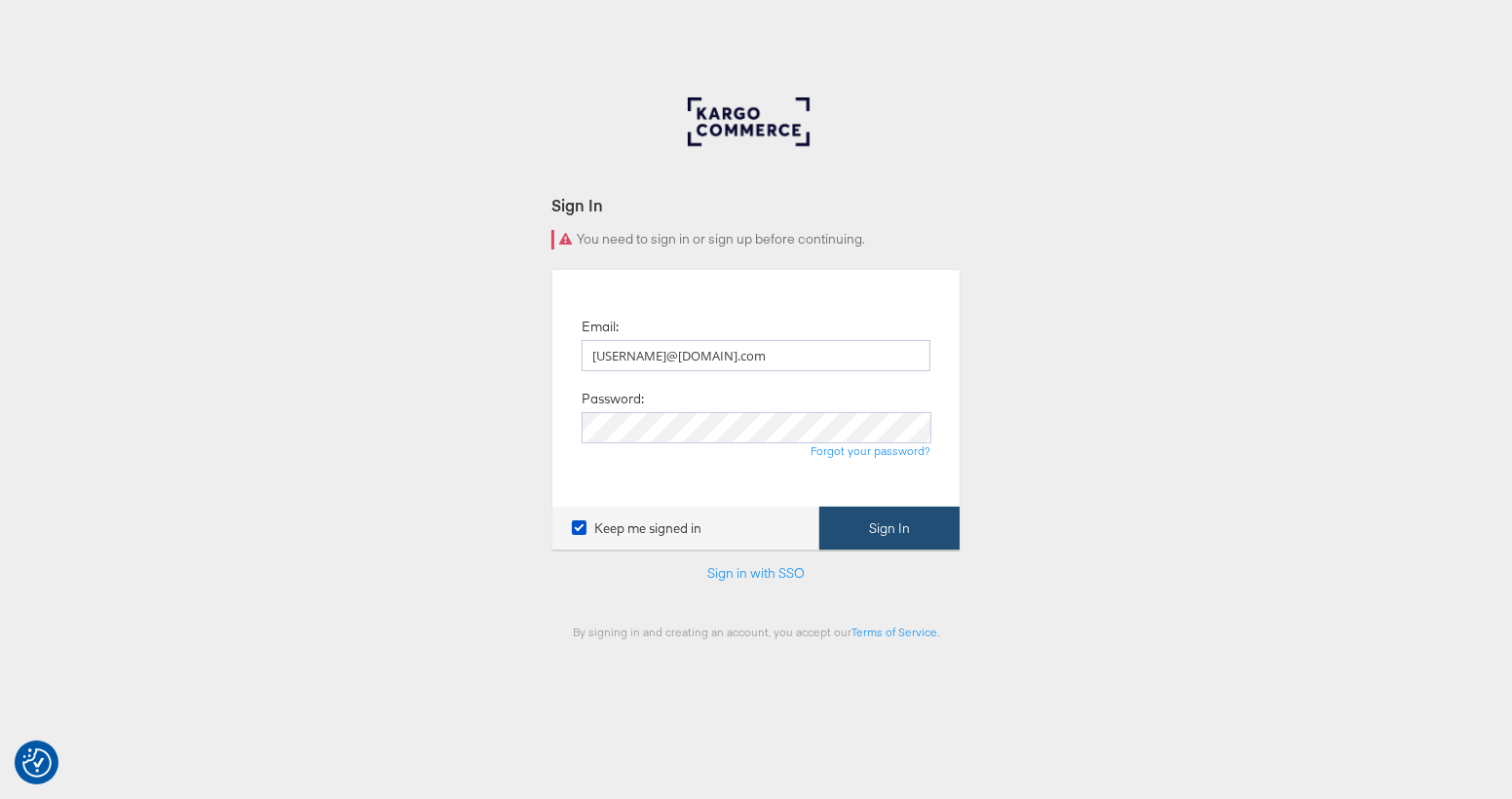 click on "Sign In" at bounding box center (889, 528) 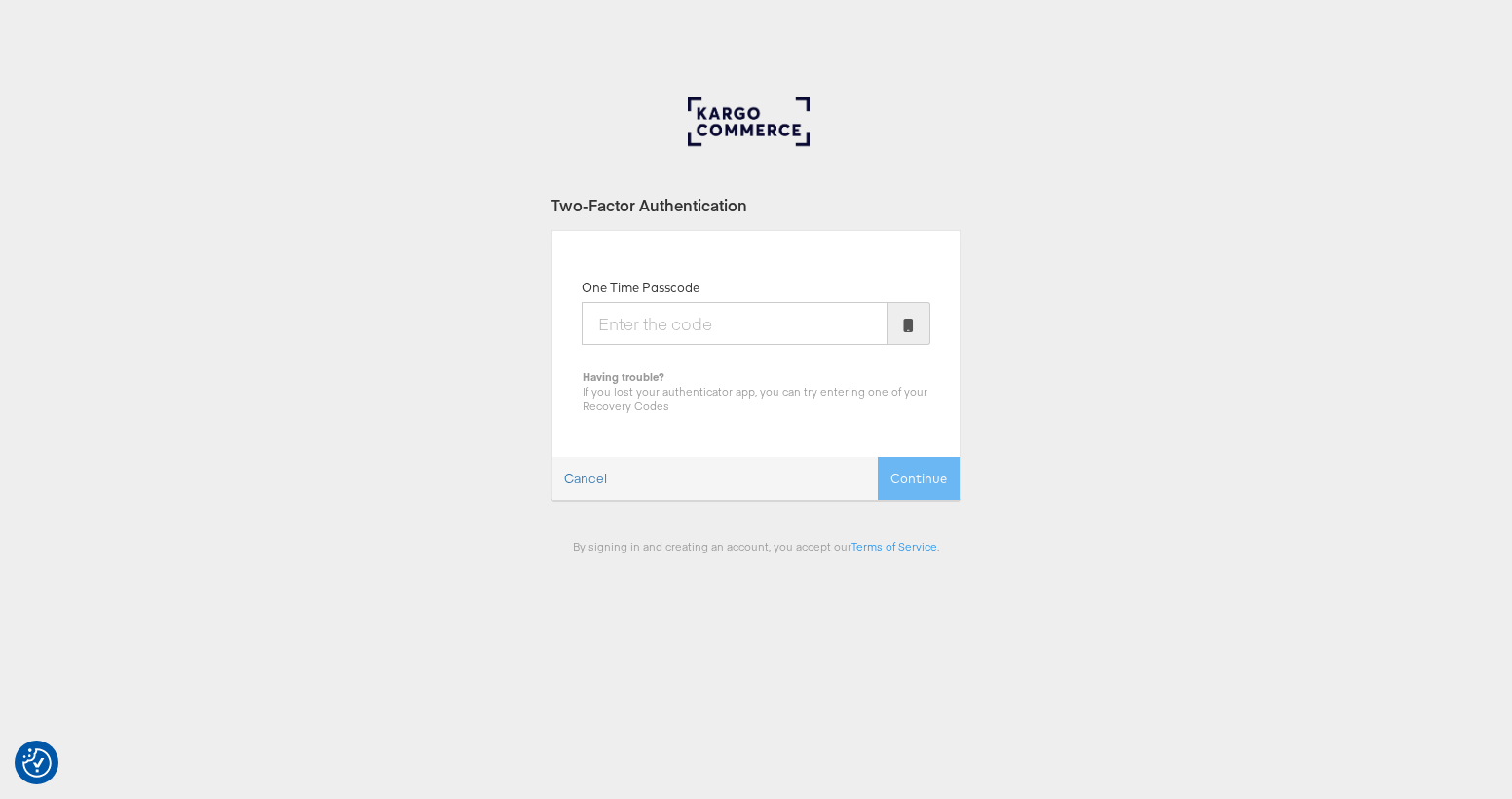 scroll, scrollTop: 0, scrollLeft: 0, axis: both 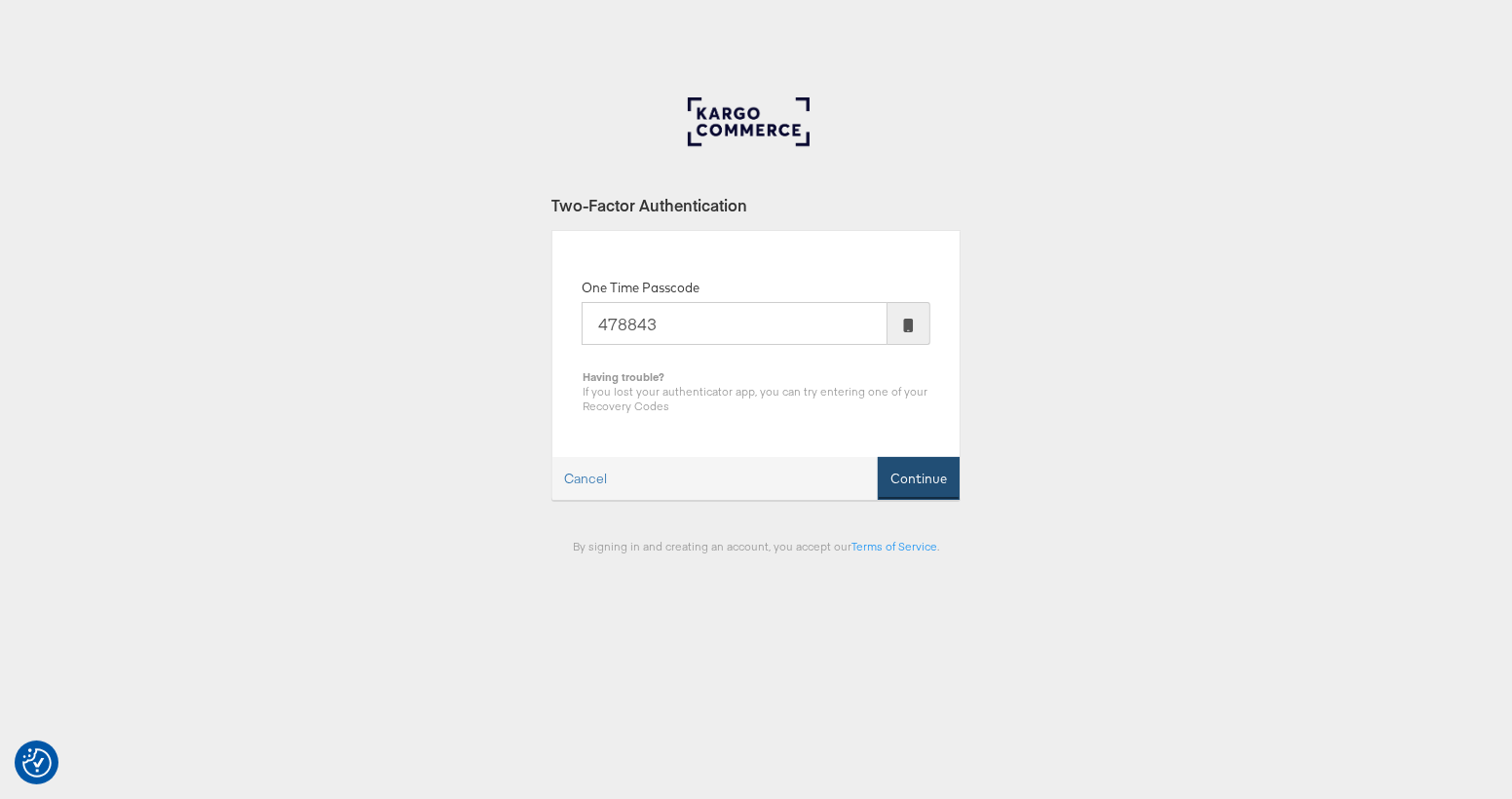 type on "478843" 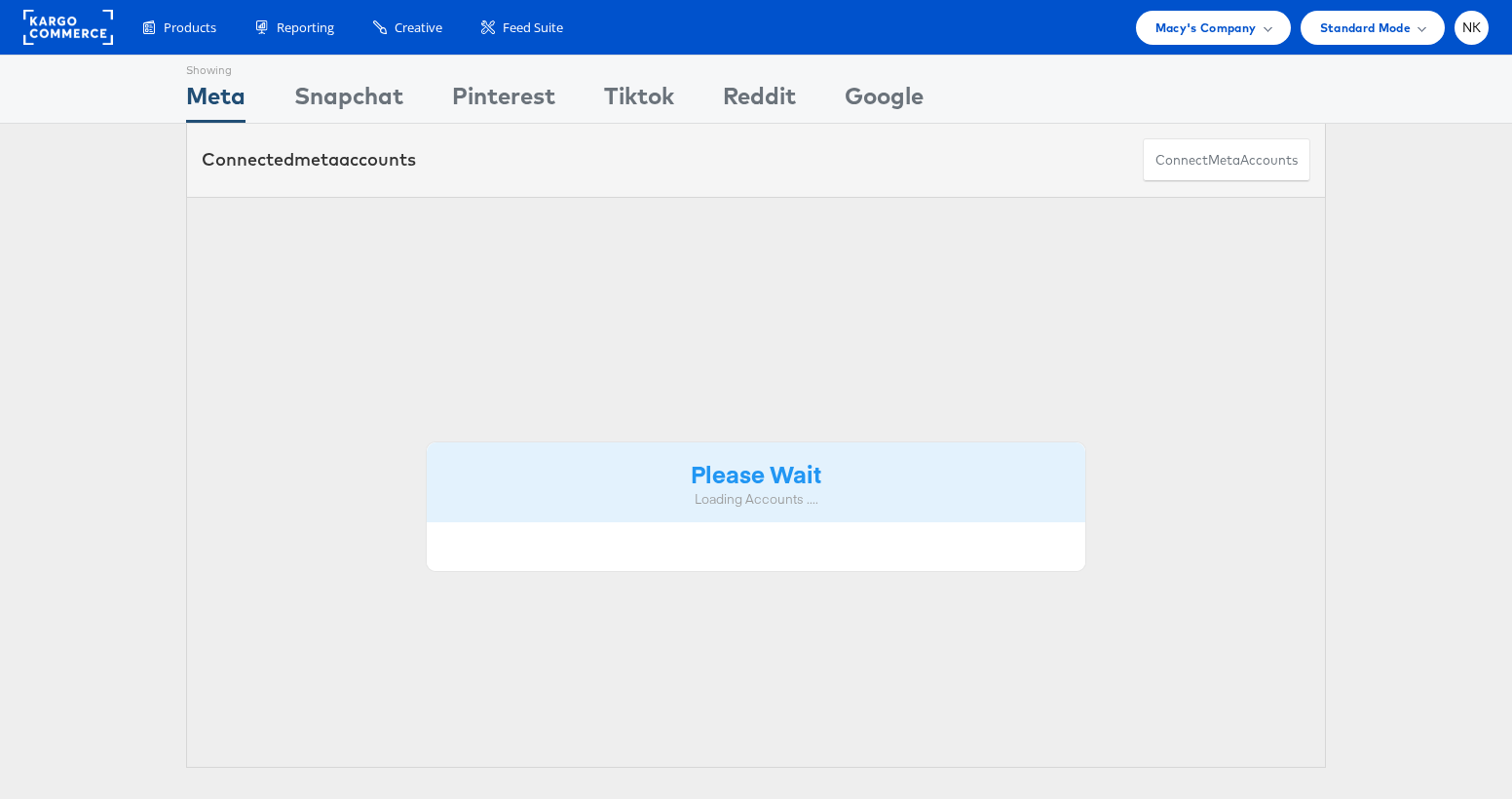 scroll, scrollTop: 0, scrollLeft: 0, axis: both 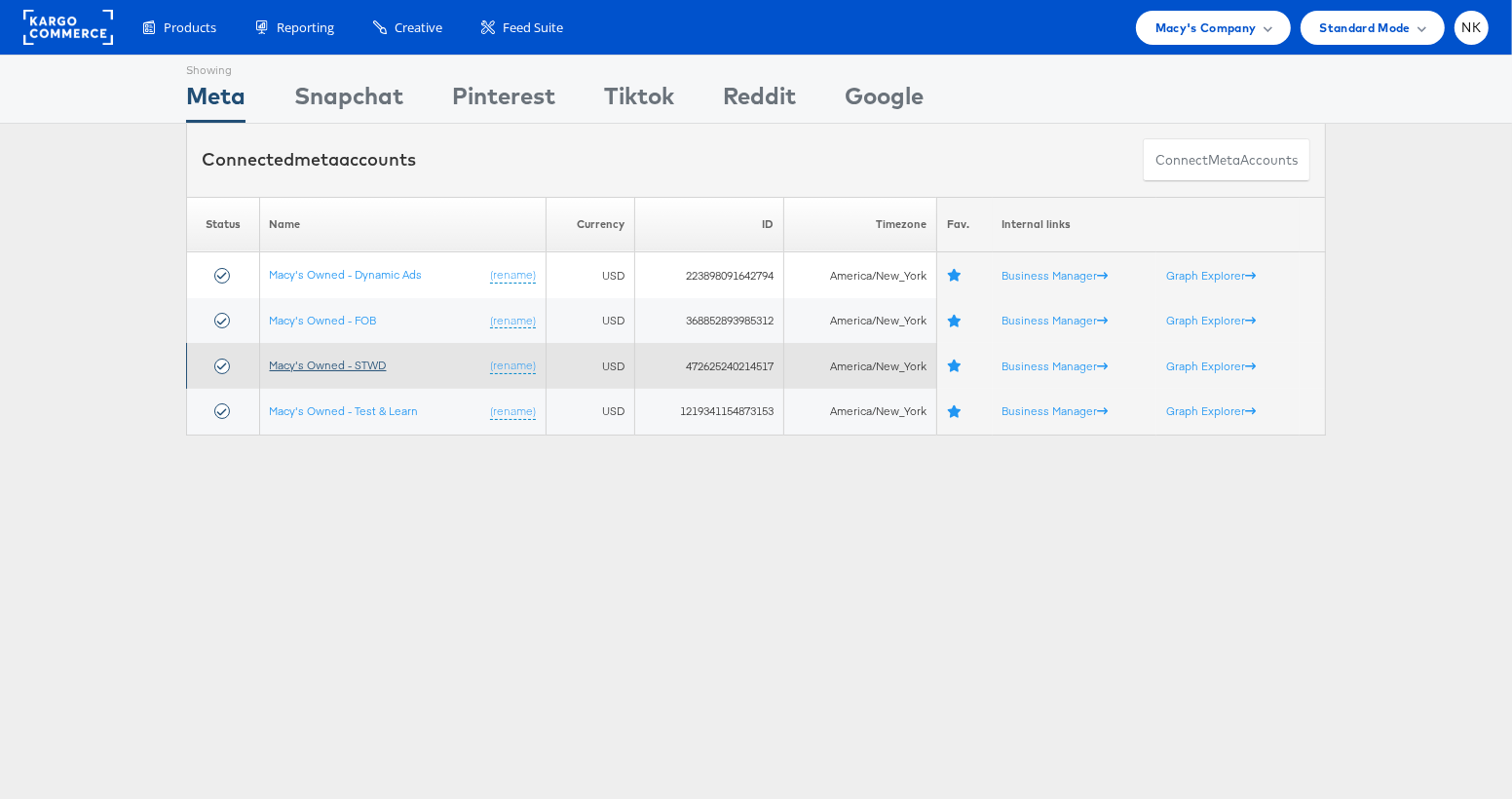 click on "Macy's Owned - STWD" at bounding box center [328, 364] 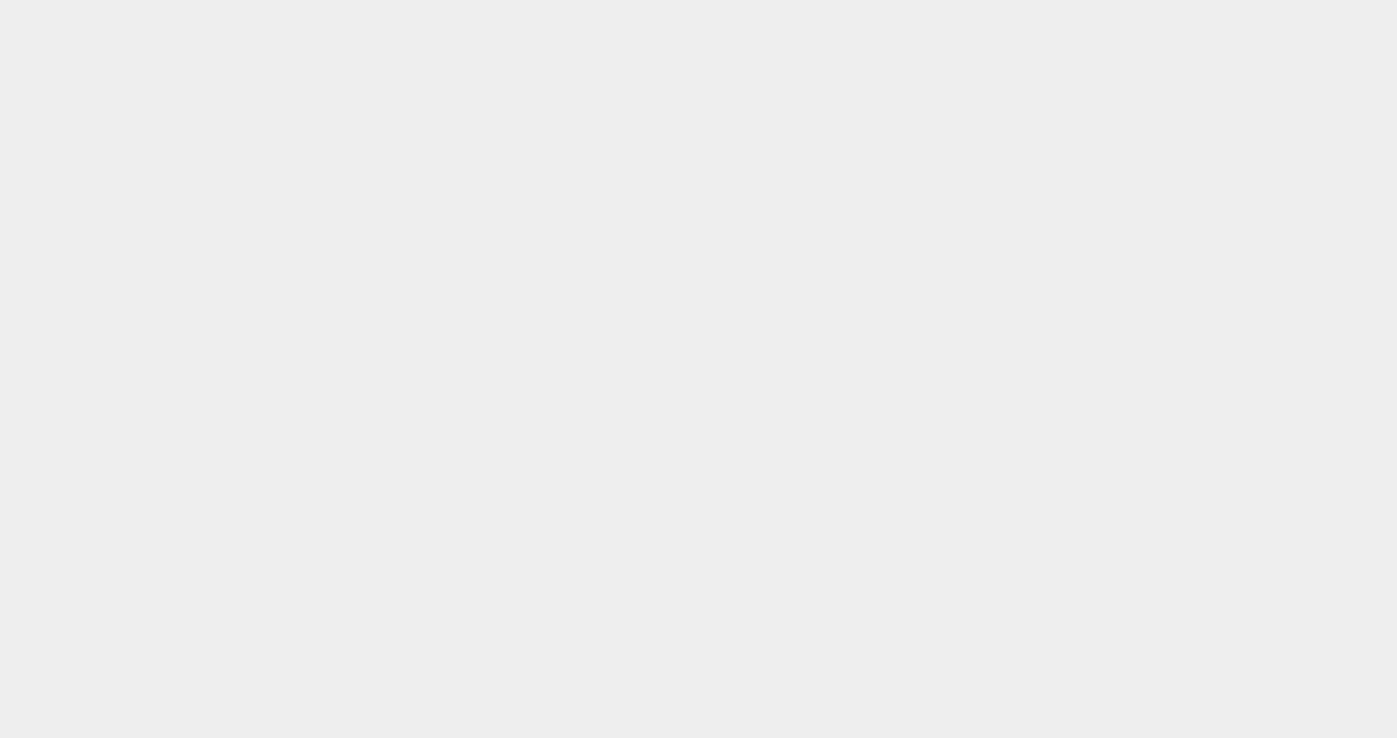 scroll, scrollTop: 0, scrollLeft: 0, axis: both 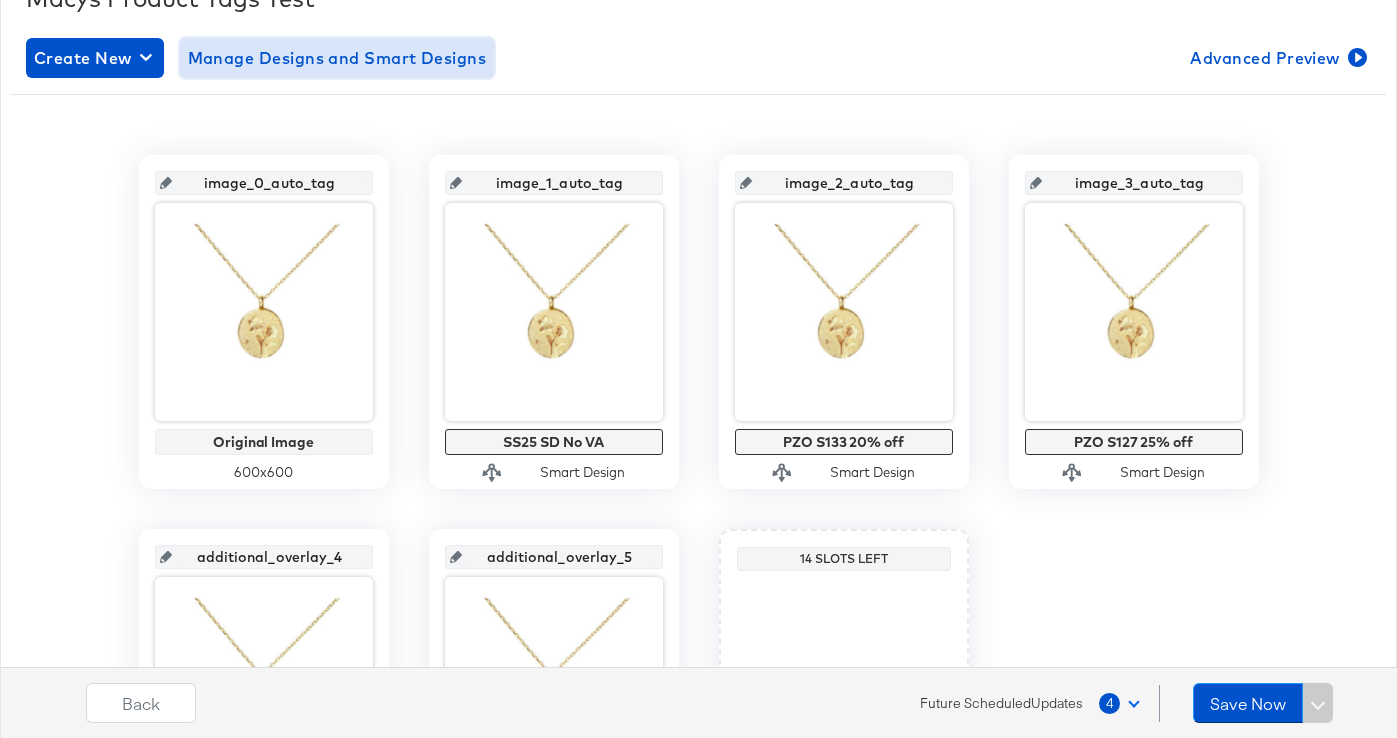 click on "Manage Designs and Smart Designs" at bounding box center [337, 58] 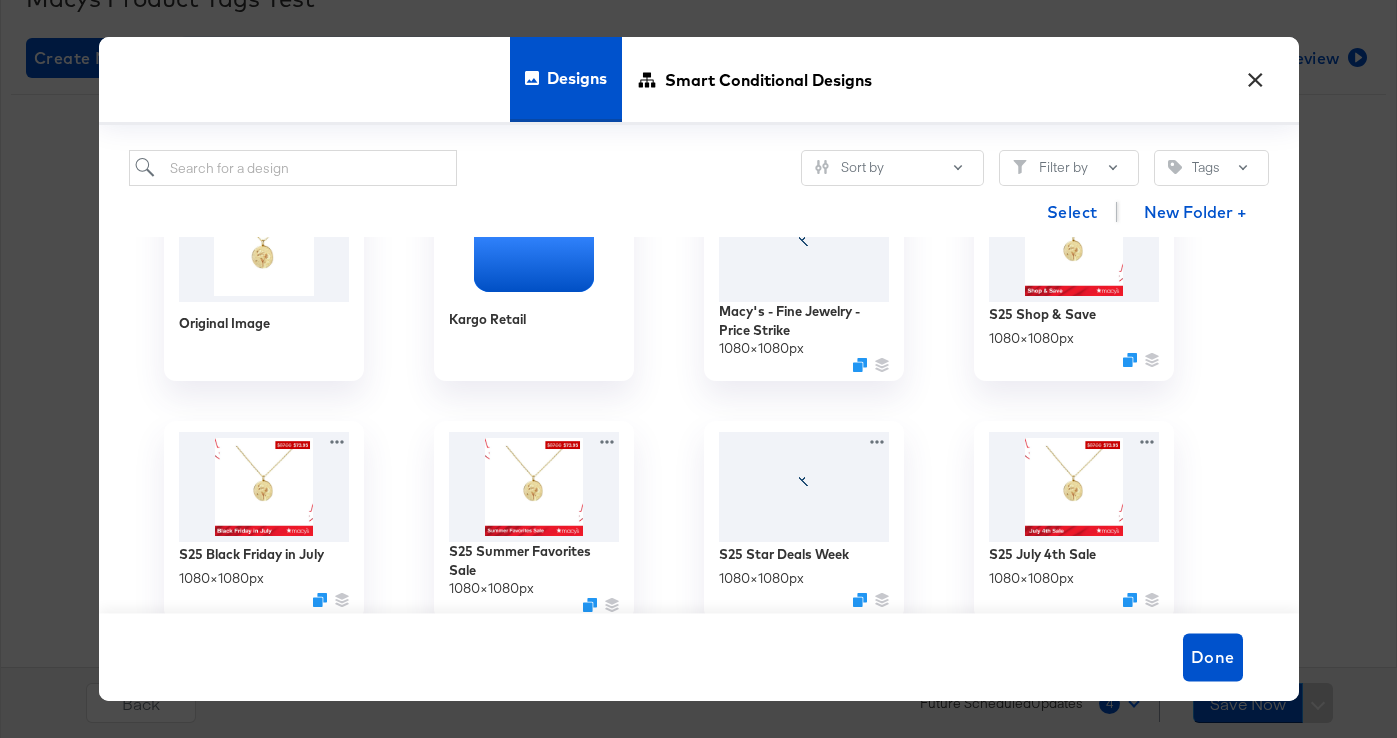 scroll, scrollTop: 0, scrollLeft: 0, axis: both 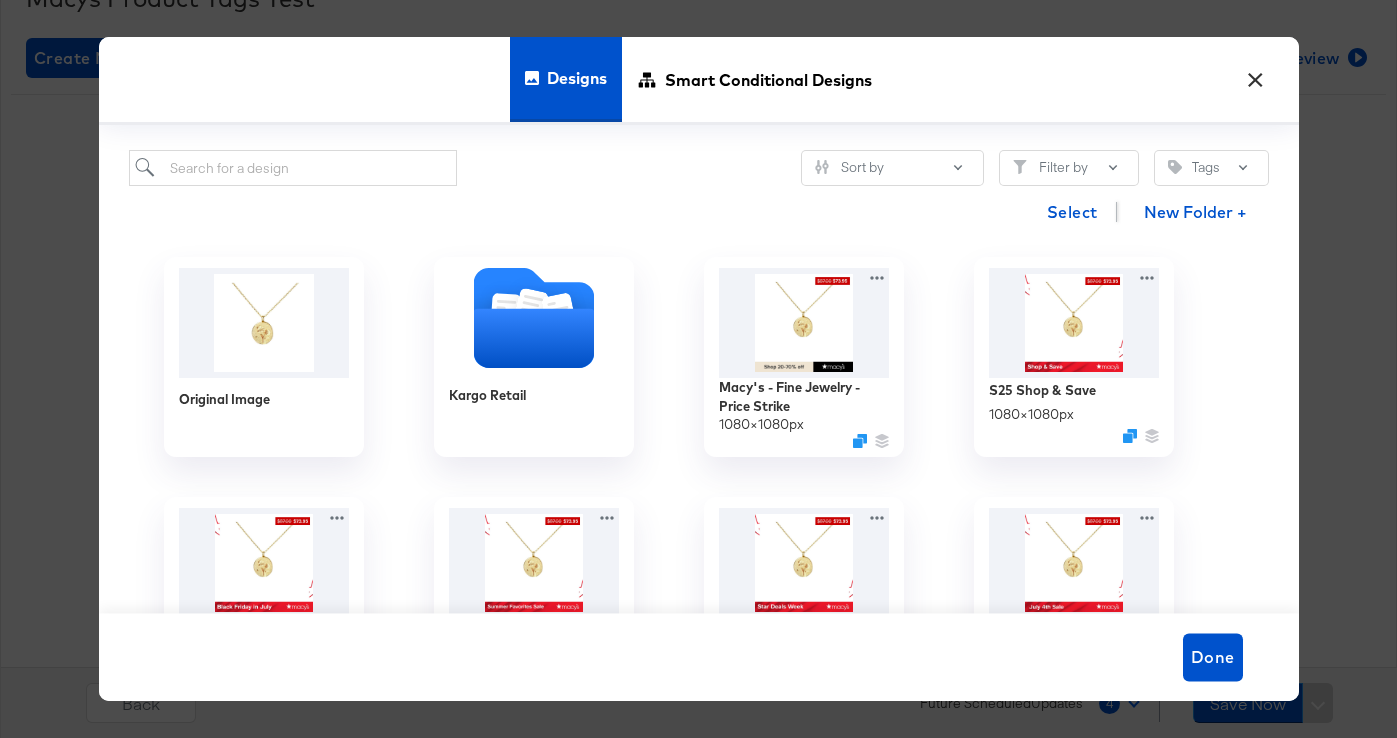 click on "×" at bounding box center [1256, 75] 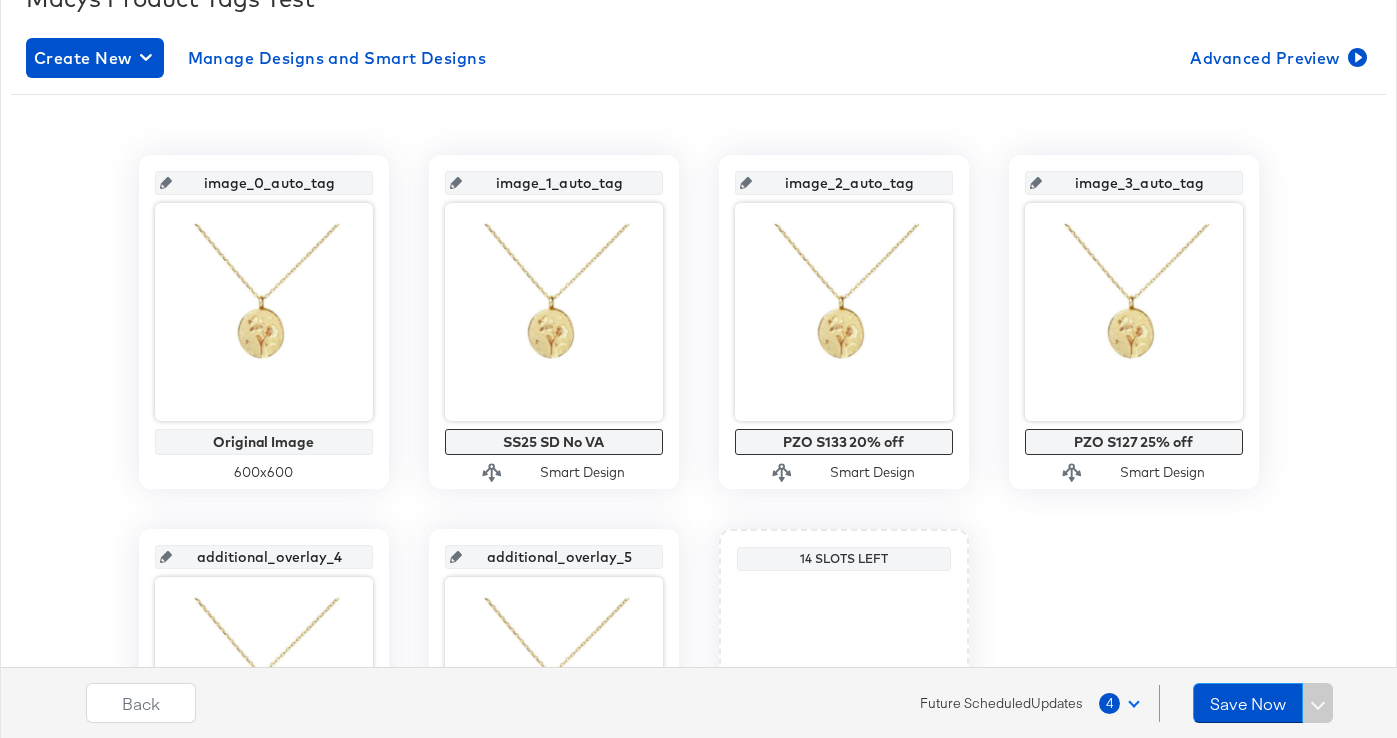 scroll, scrollTop: 589, scrollLeft: 0, axis: vertical 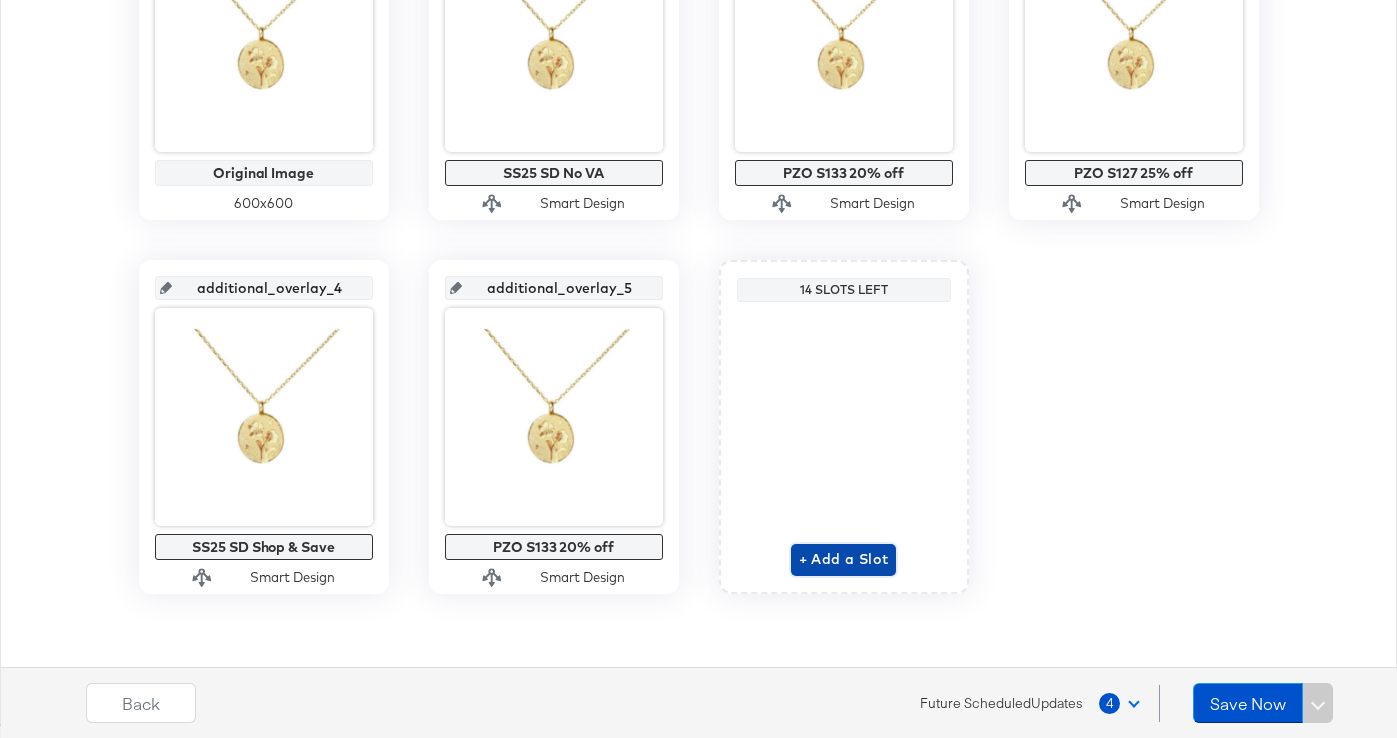 click on "+ Add a Slot" at bounding box center [844, 559] 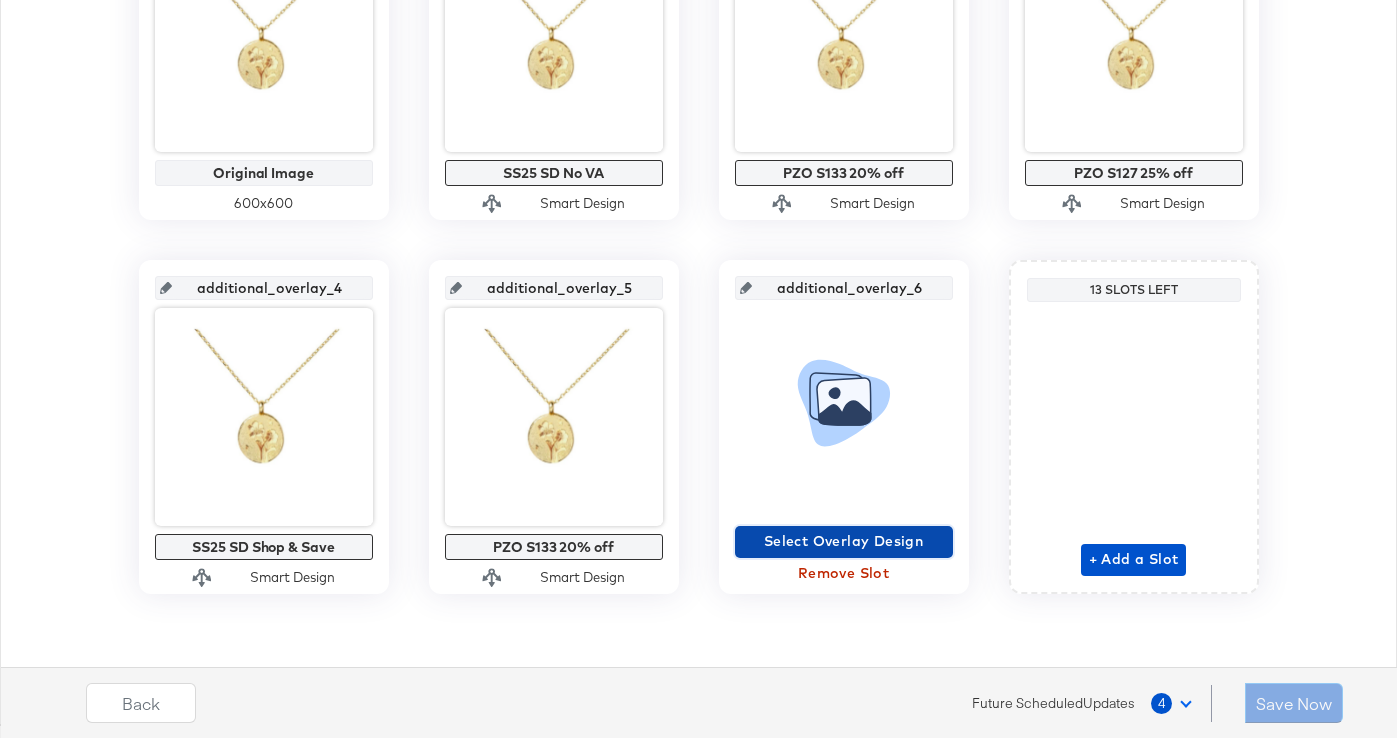 click on "Select Overlay Design" at bounding box center (844, 541) 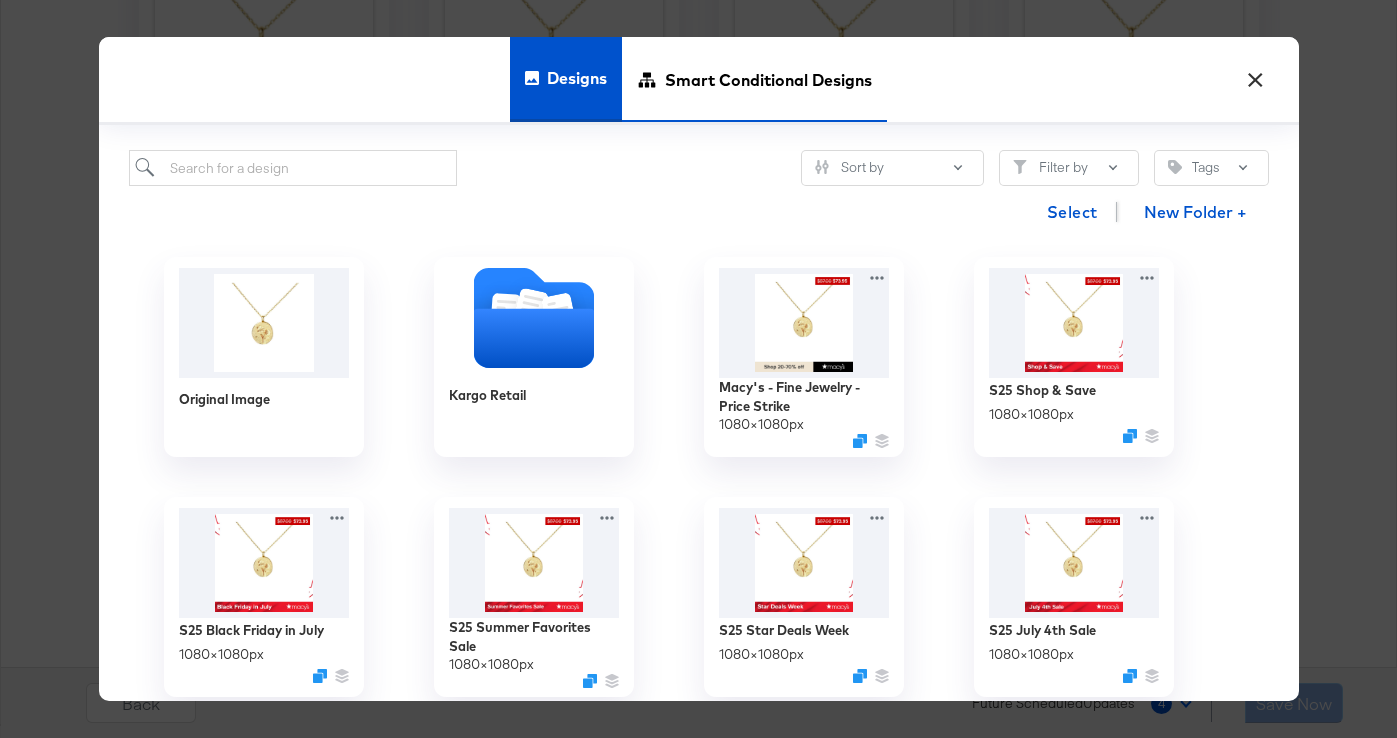 click on "Smart Conditional Designs" at bounding box center [768, 79] 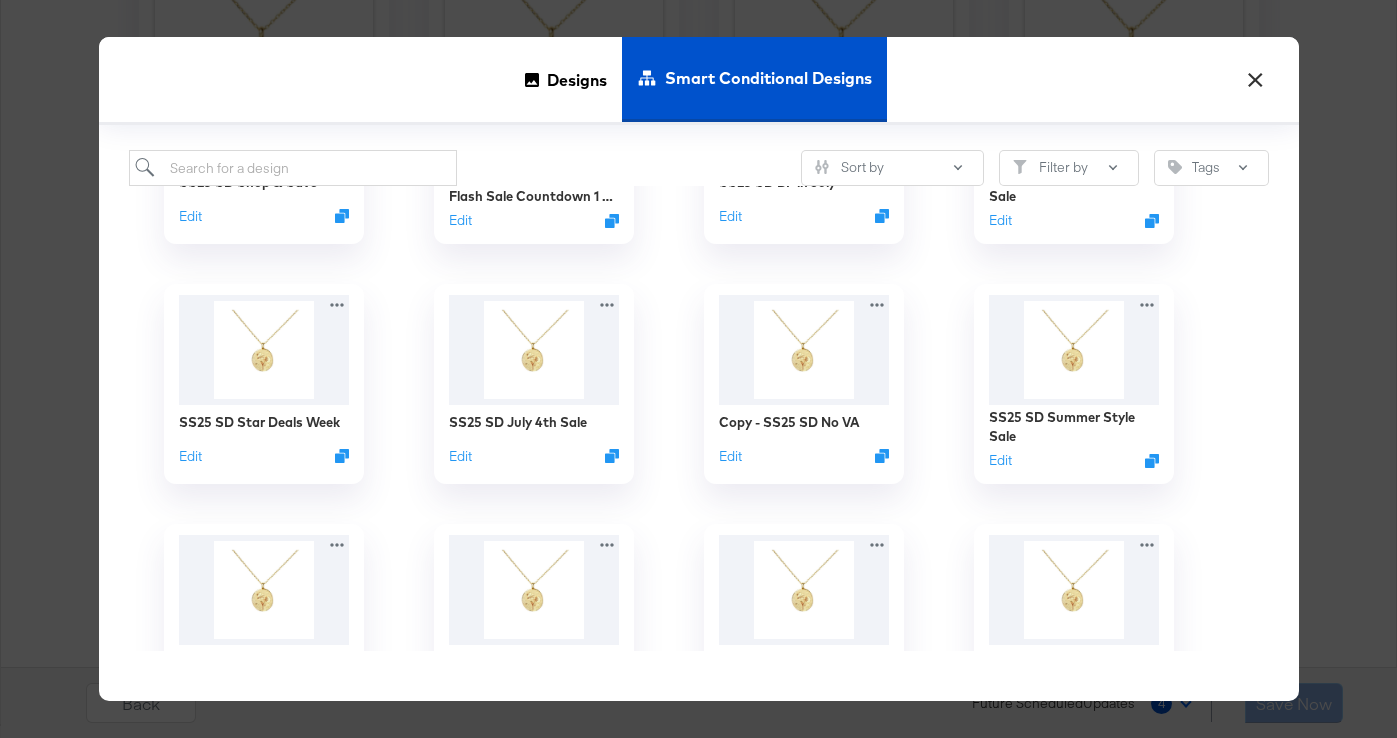 scroll, scrollTop: 158, scrollLeft: 0, axis: vertical 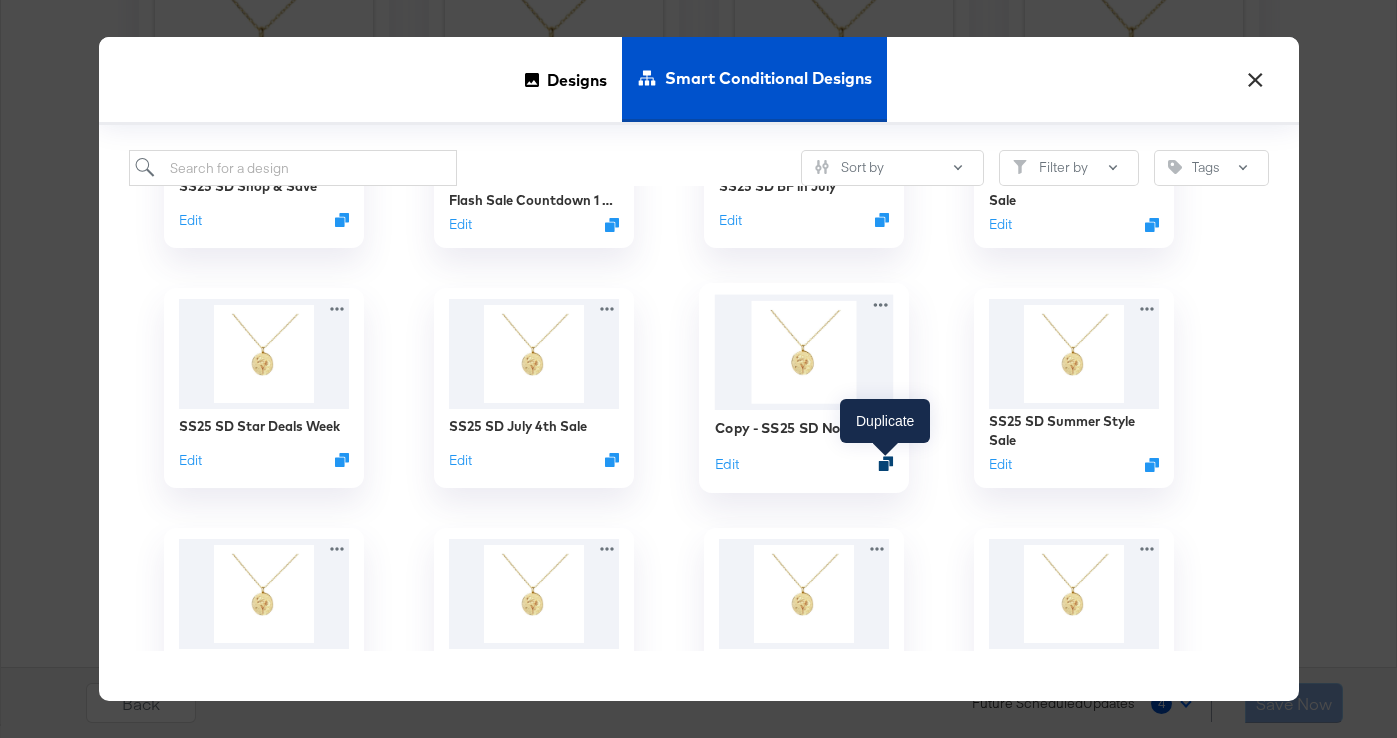 click 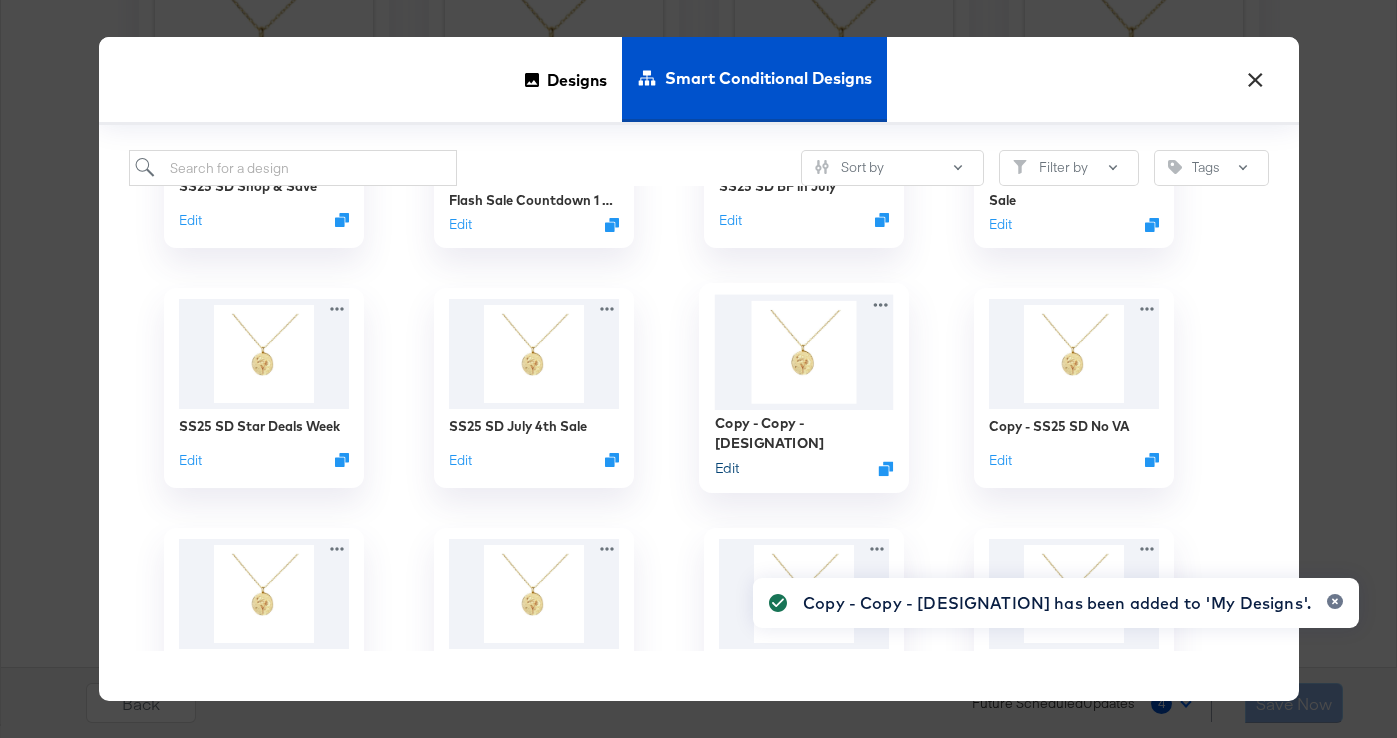 click on "Edit" at bounding box center [726, 468] 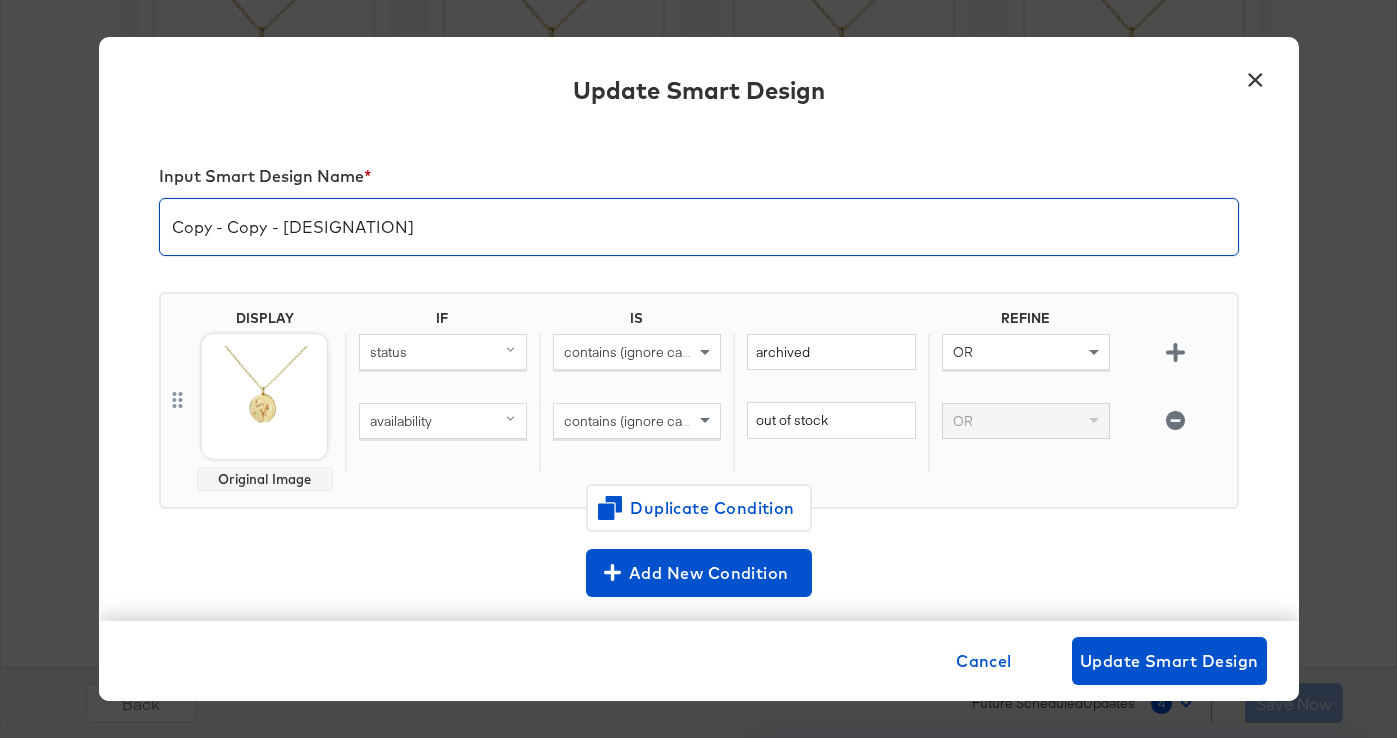 drag, startPoint x: 283, startPoint y: 229, endPoint x: 82, endPoint y: 217, distance: 201.3579 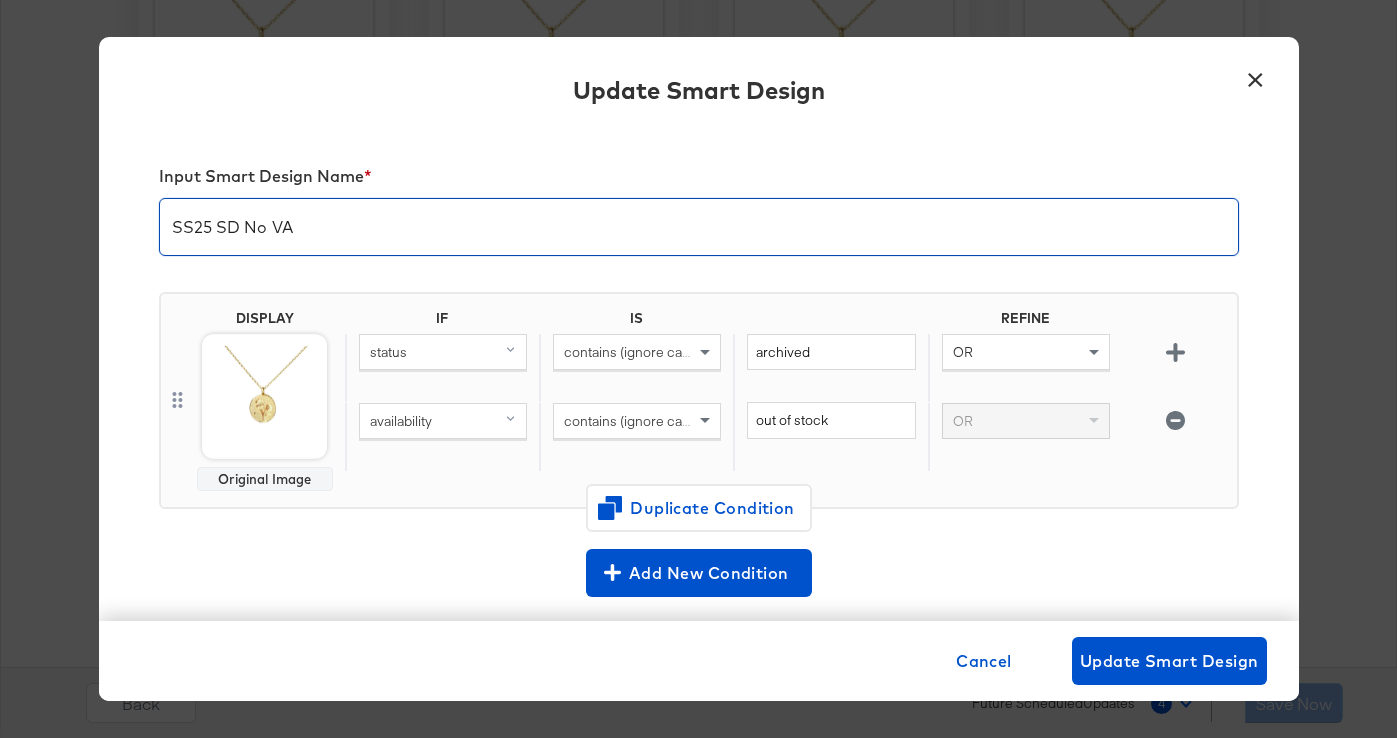 drag, startPoint x: 195, startPoint y: 234, endPoint x: 176, endPoint y: 234, distance: 19 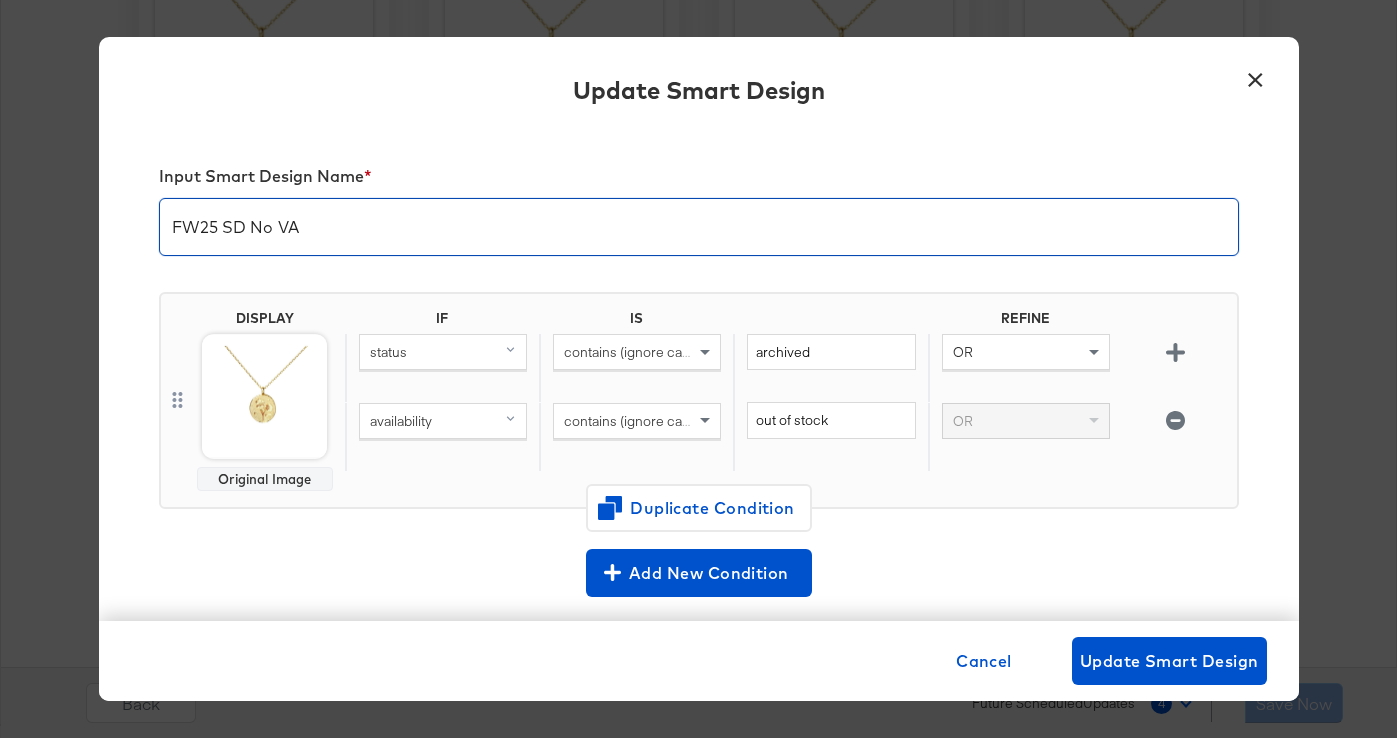 click on "FW25 SD No VA" at bounding box center (699, 219) 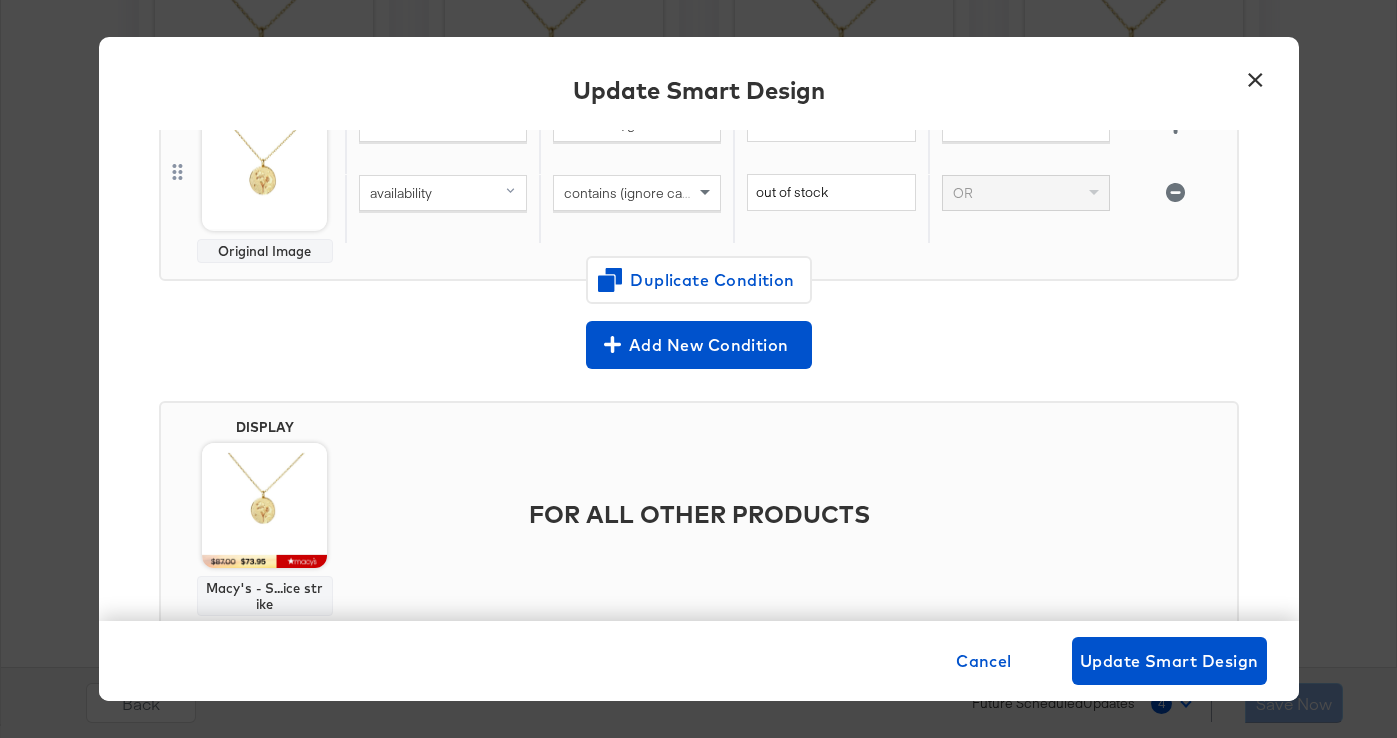 scroll, scrollTop: 292, scrollLeft: 0, axis: vertical 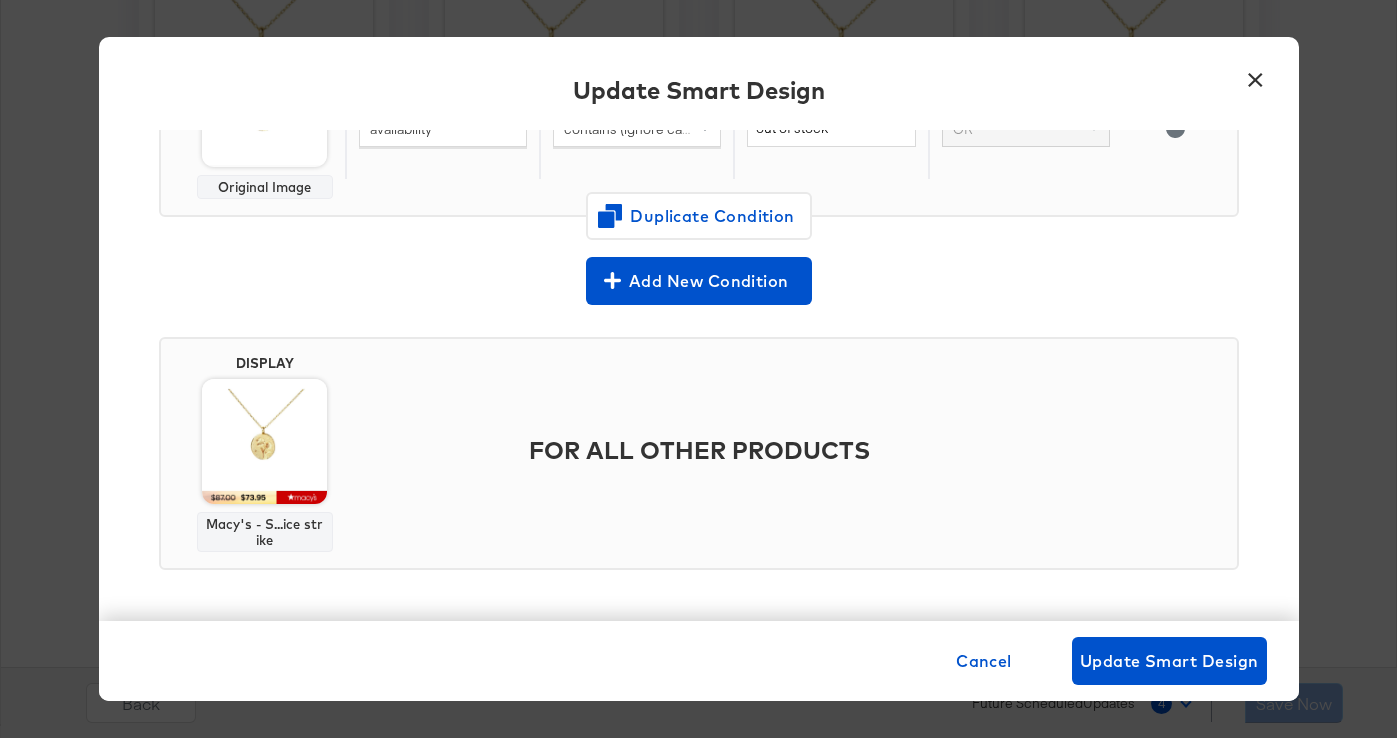 type on "FW25 SD FJ Sale" 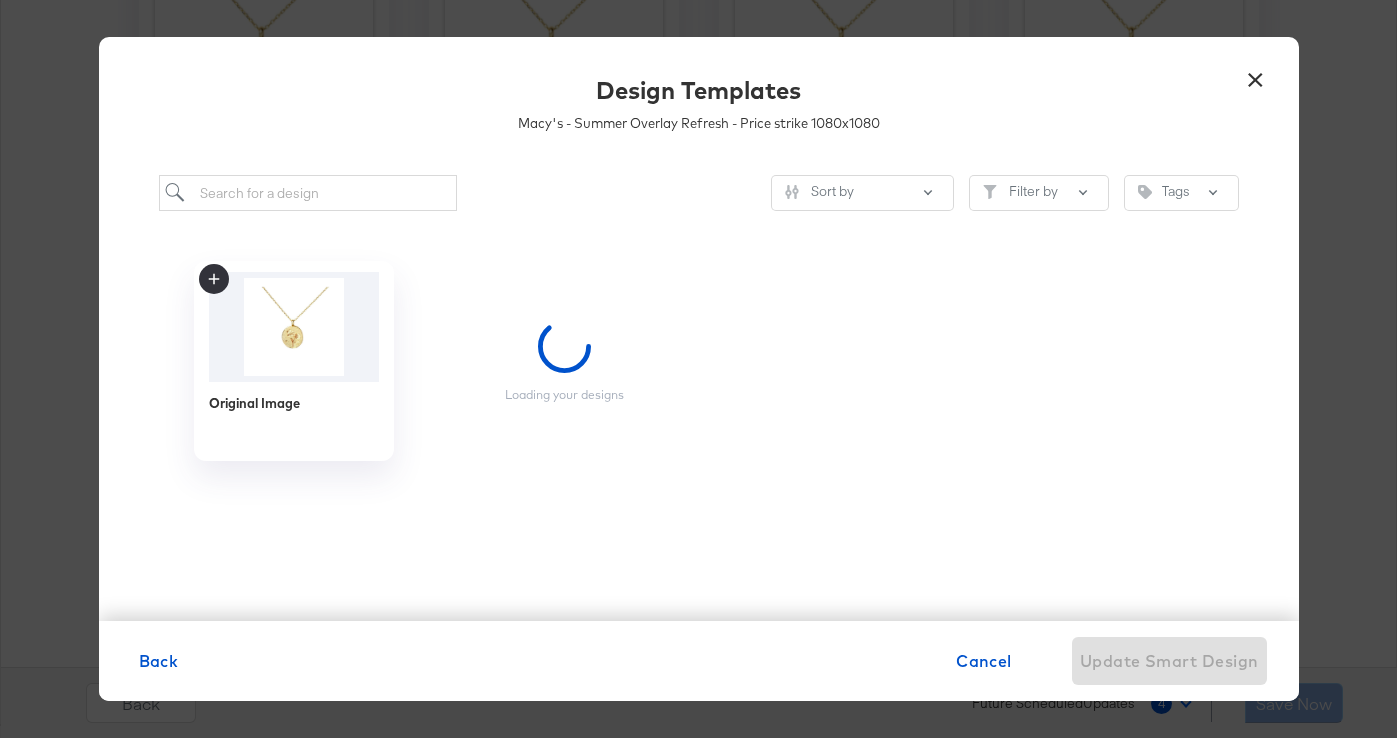 scroll, scrollTop: 0, scrollLeft: 0, axis: both 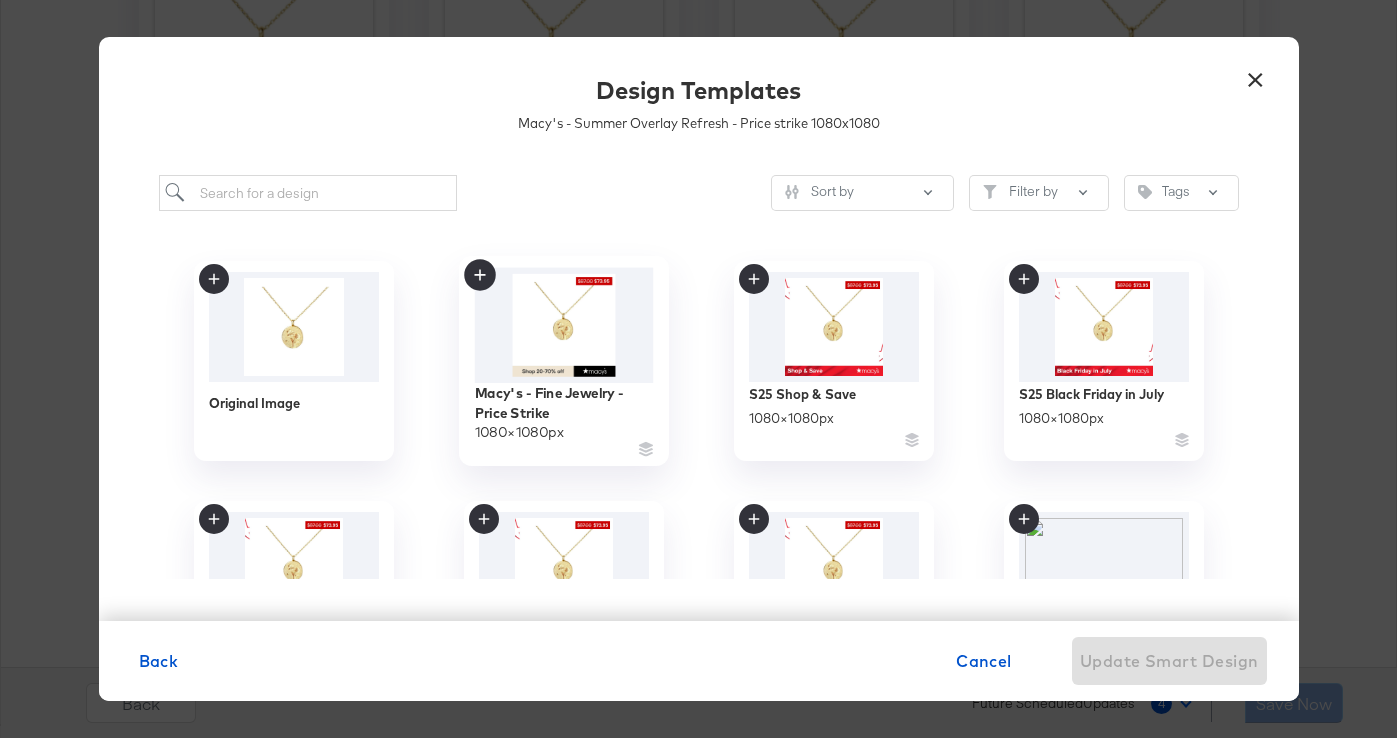 click at bounding box center [563, 325] 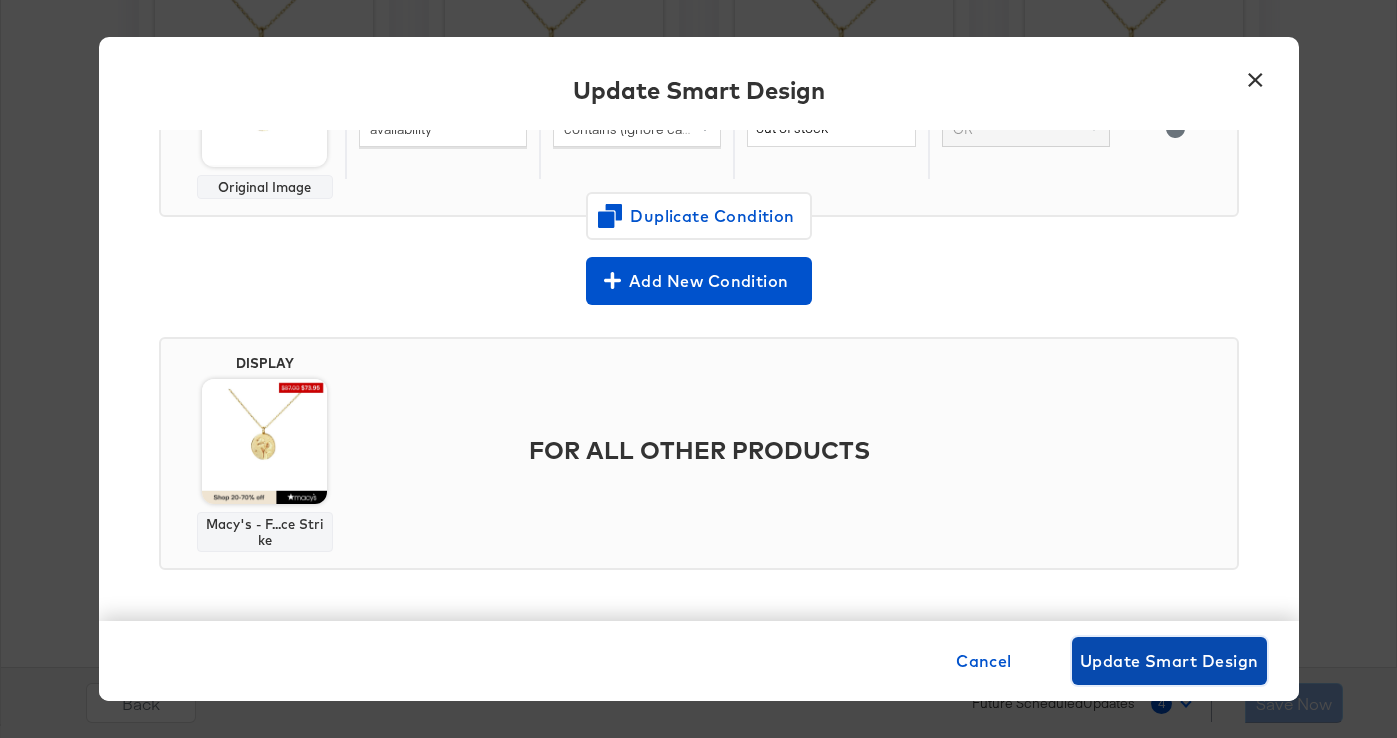 click on "Update Smart Design" at bounding box center [1169, 661] 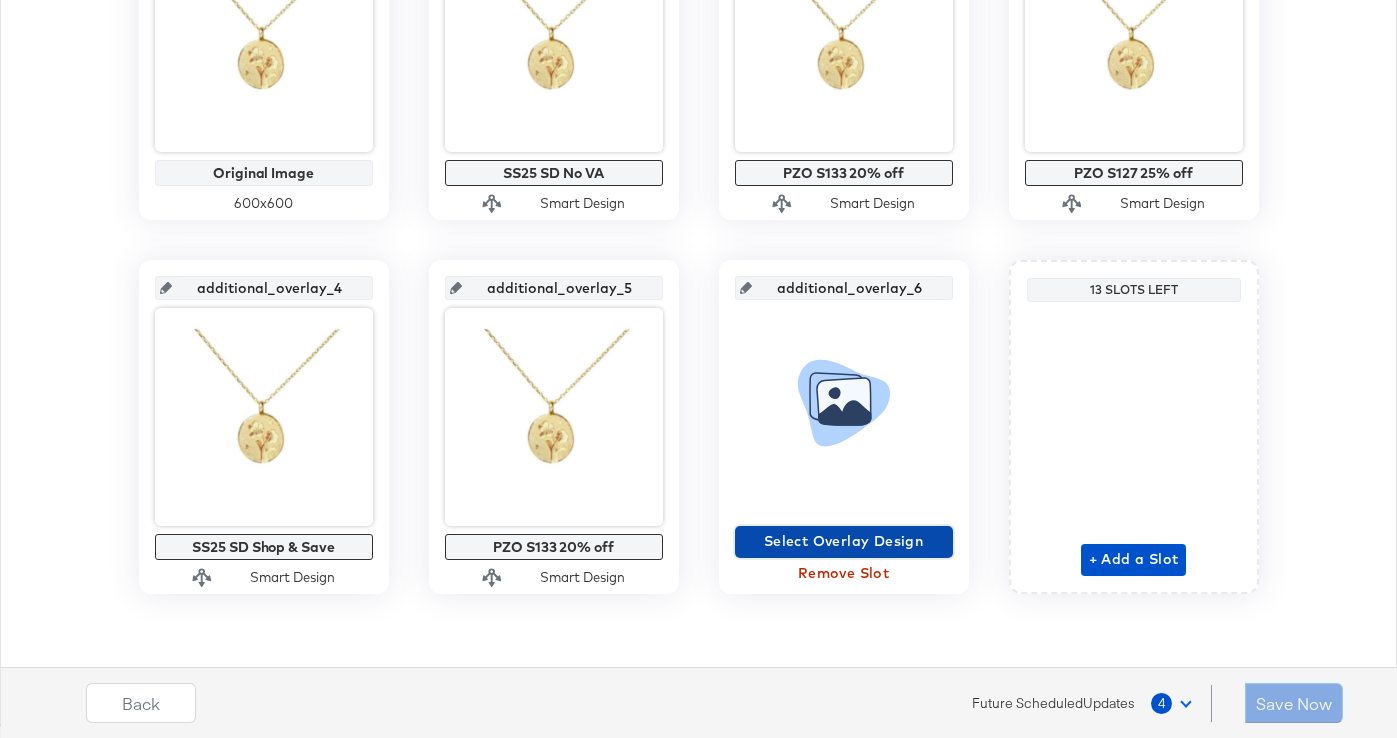 click on "Select Overlay Design" at bounding box center [844, 541] 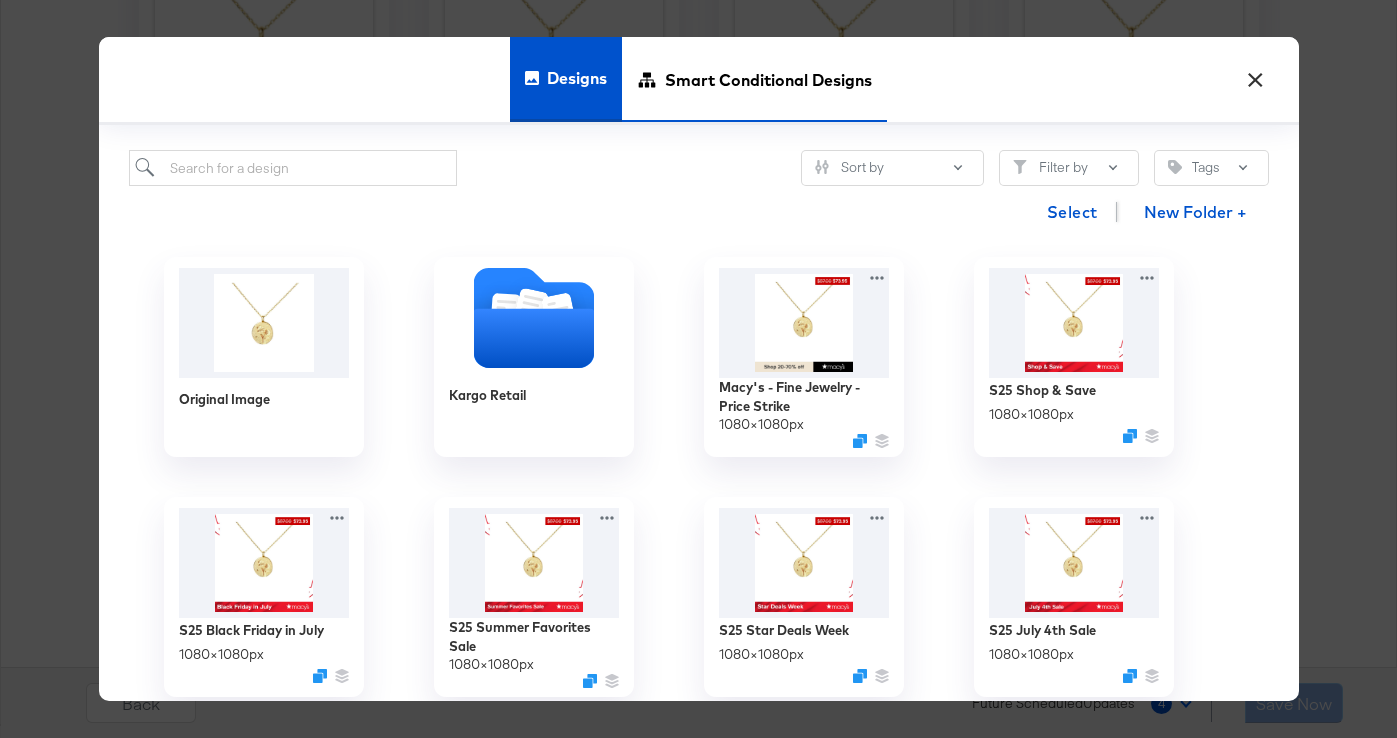 click on "Smart Conditional Designs" at bounding box center (768, 79) 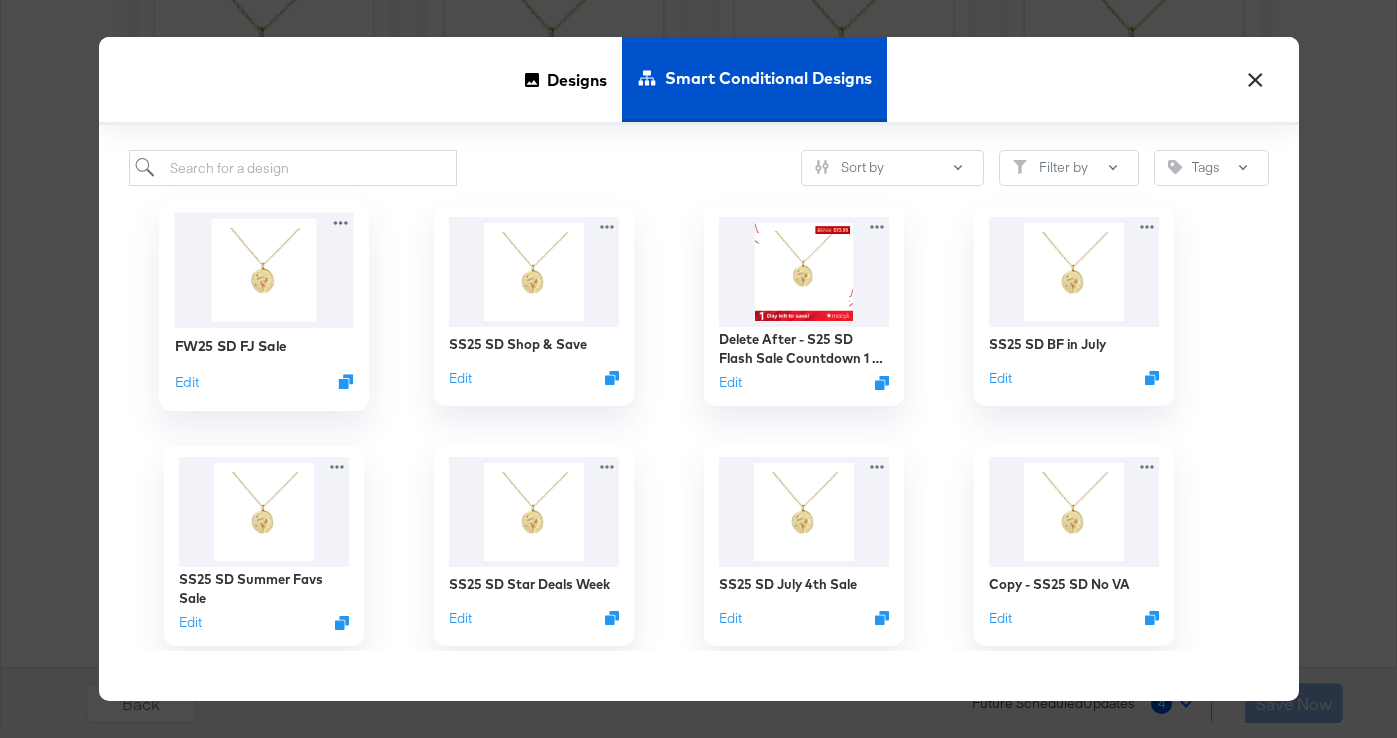 click at bounding box center [263, 270] 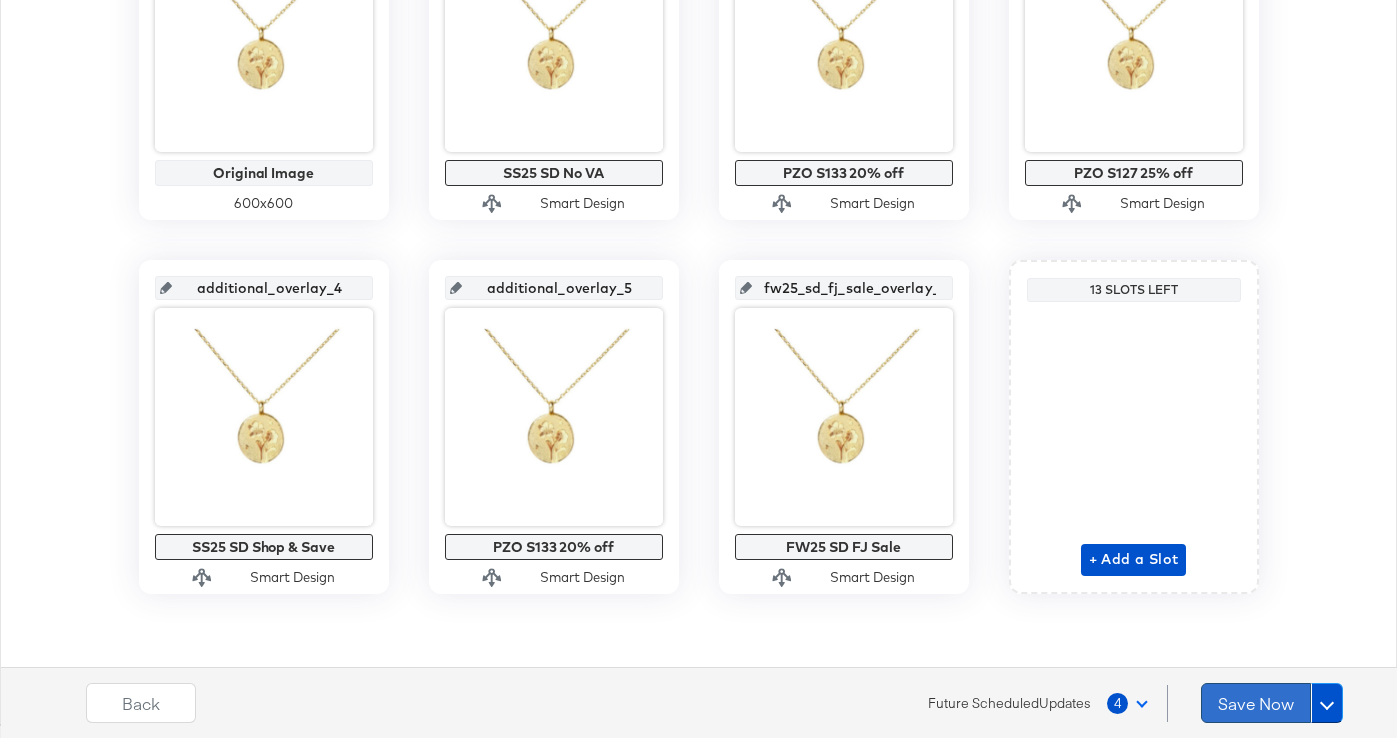 click on "Save Now" at bounding box center [1256, 703] 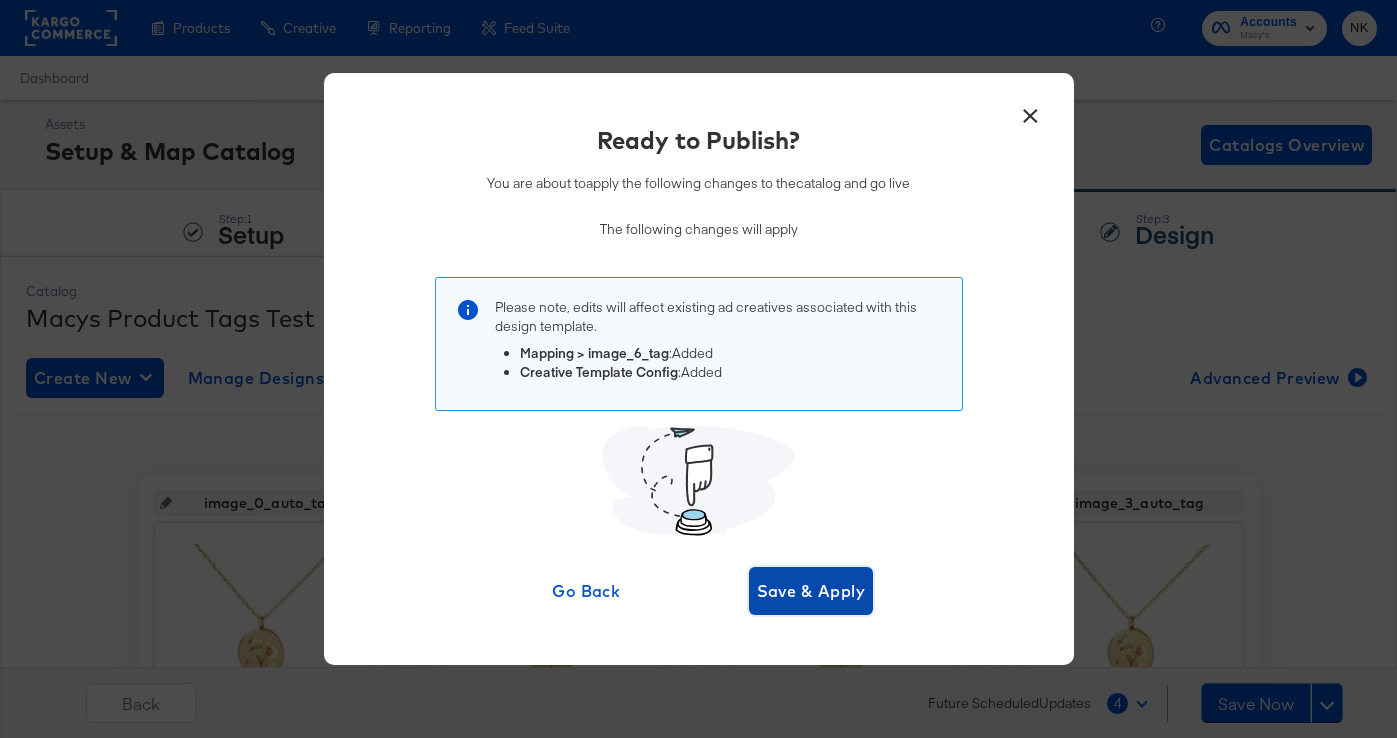 click on "Save & Apply" at bounding box center [811, 591] 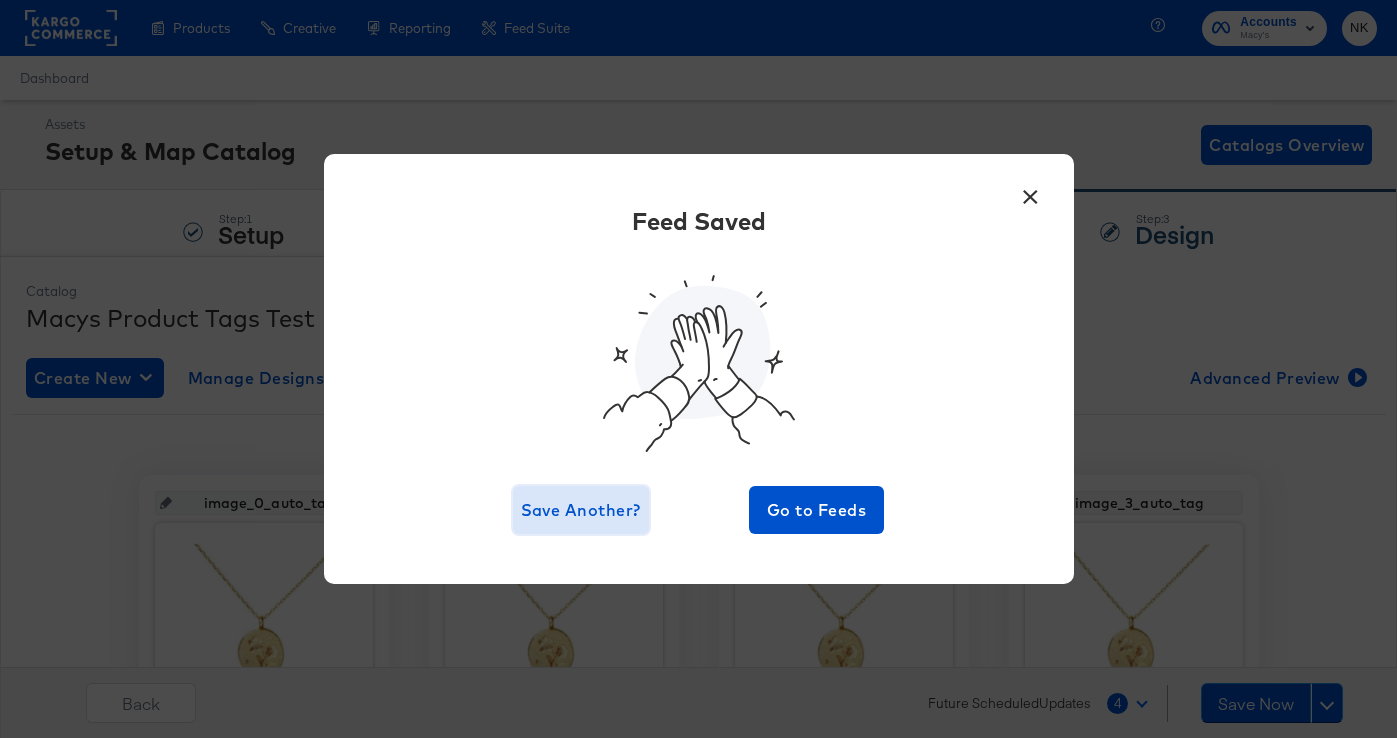 click on "Save Another?" at bounding box center (581, 510) 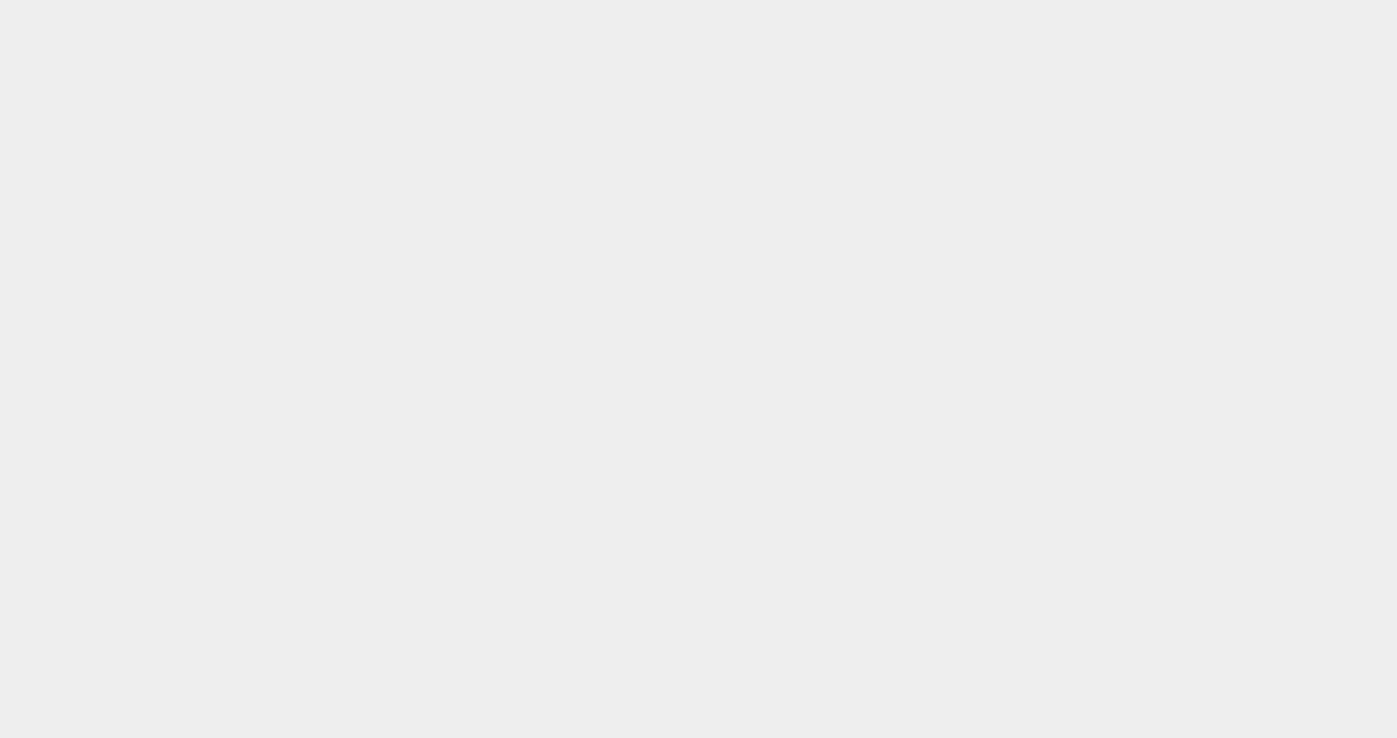 scroll, scrollTop: 0, scrollLeft: 0, axis: both 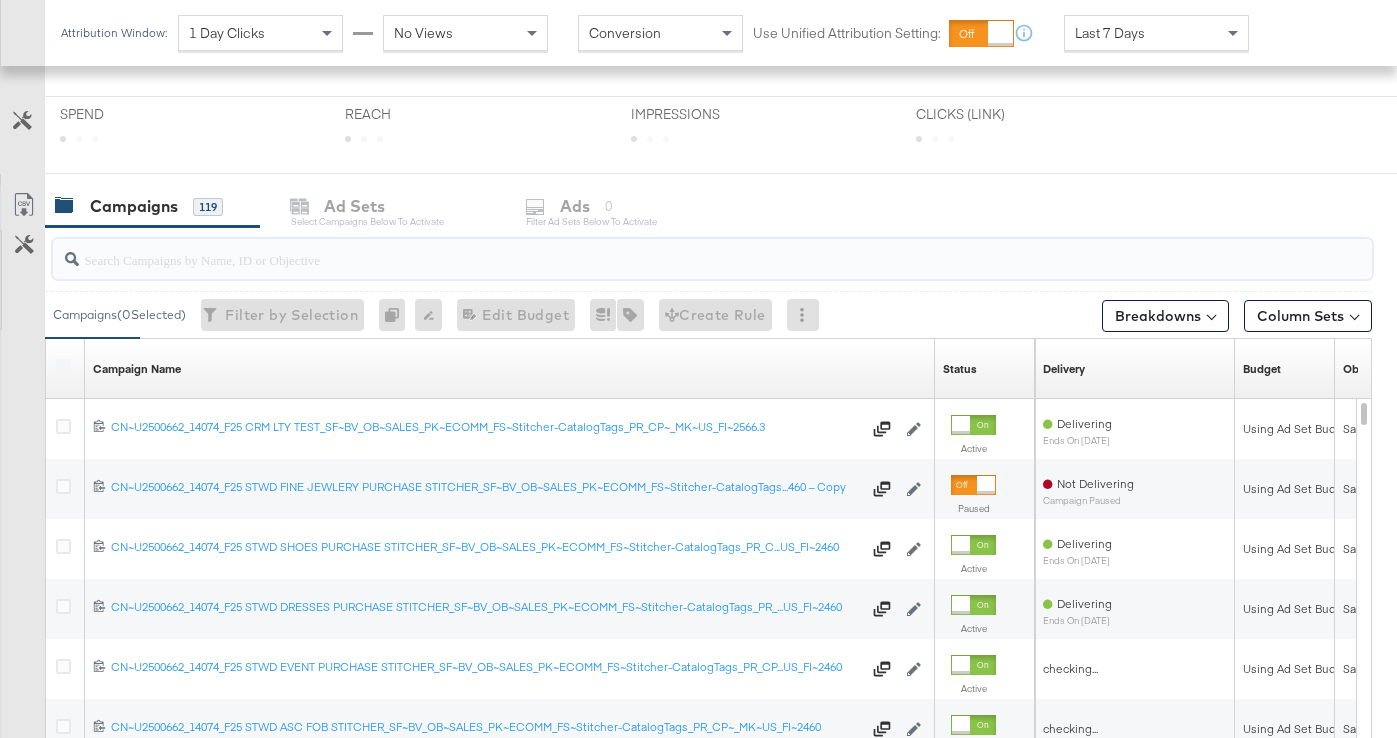 click at bounding box center (667, 251) 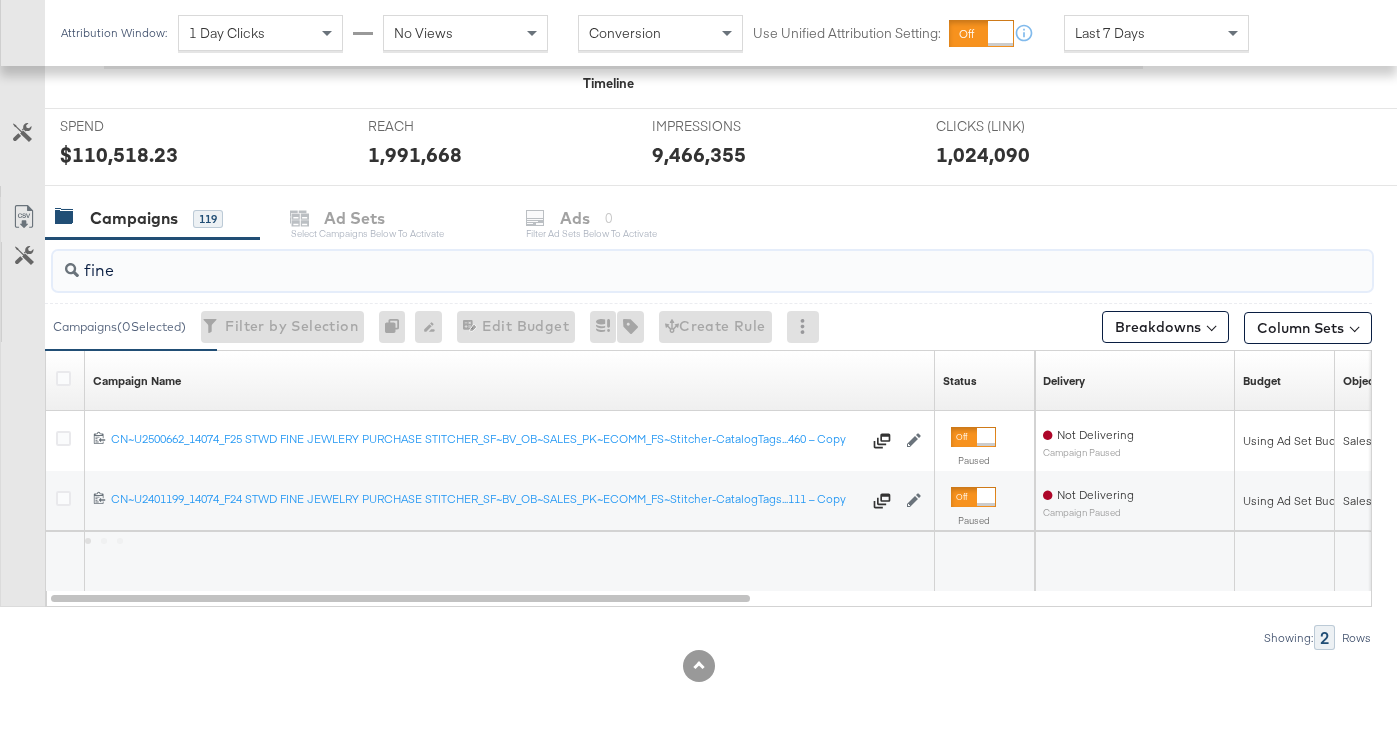scroll, scrollTop: 719, scrollLeft: 0, axis: vertical 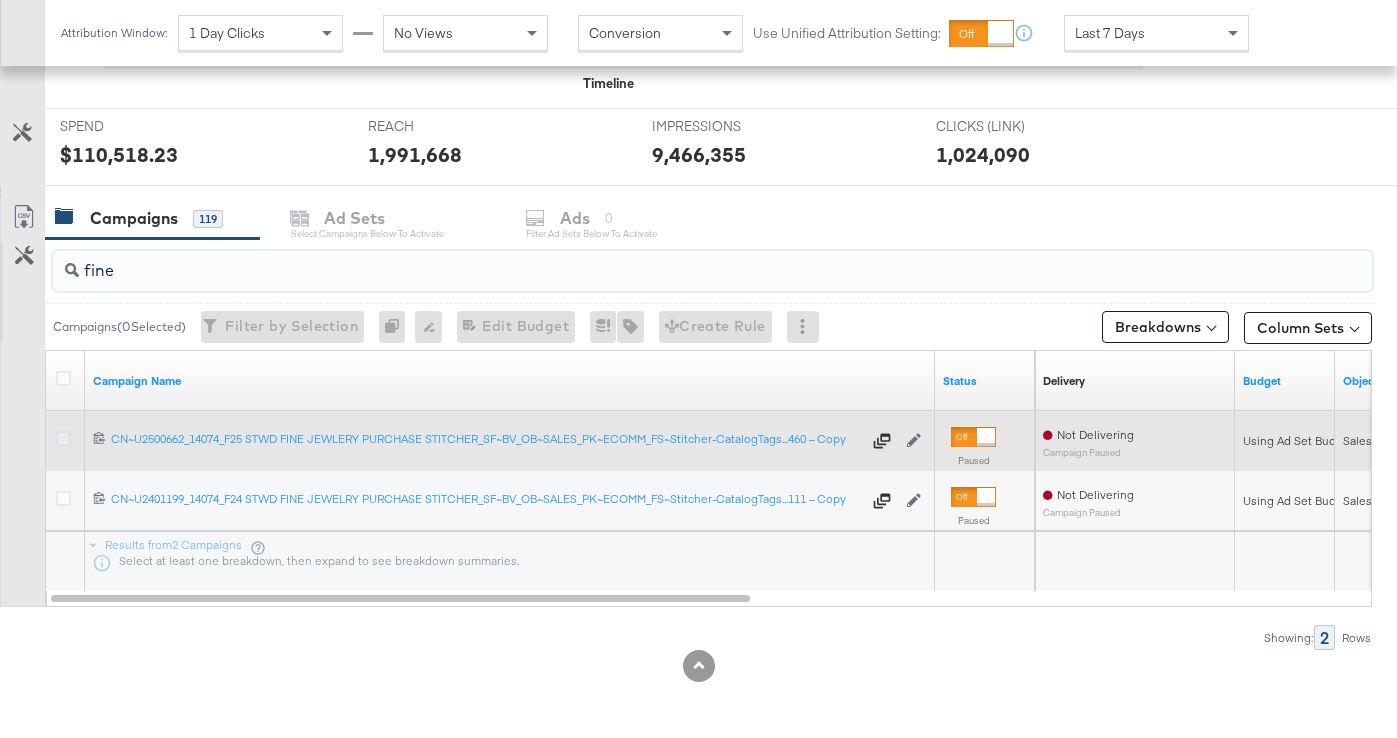 type on "fine" 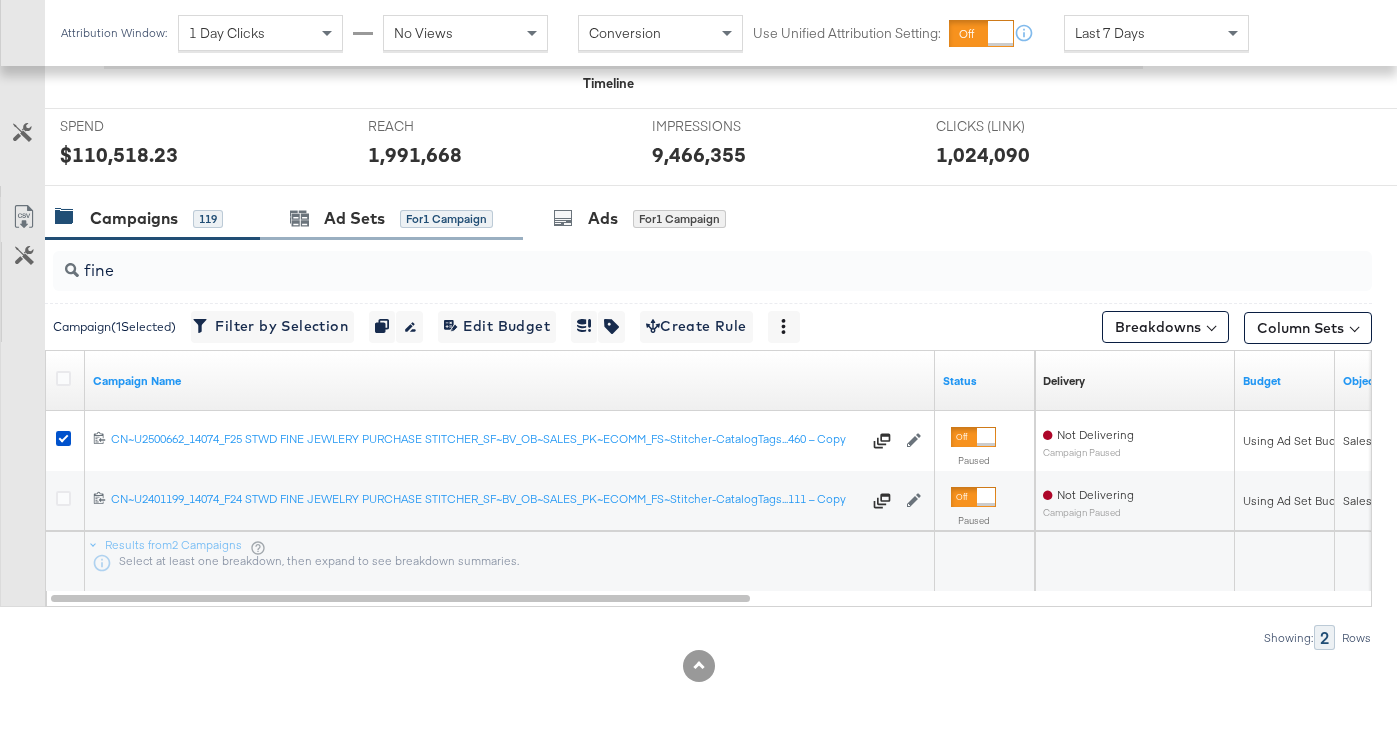 click on "Ad Sets for  1   Campaign" at bounding box center [391, 218] 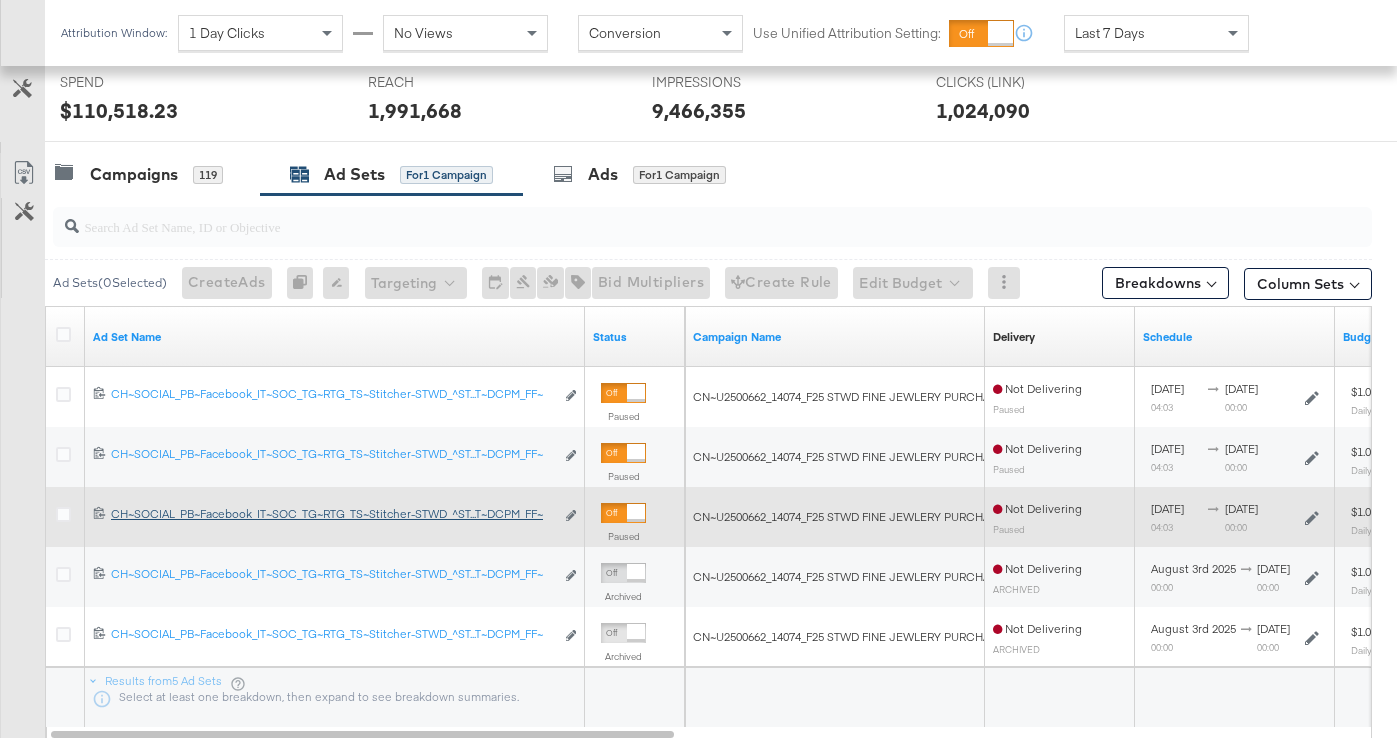 scroll, scrollTop: 762, scrollLeft: 0, axis: vertical 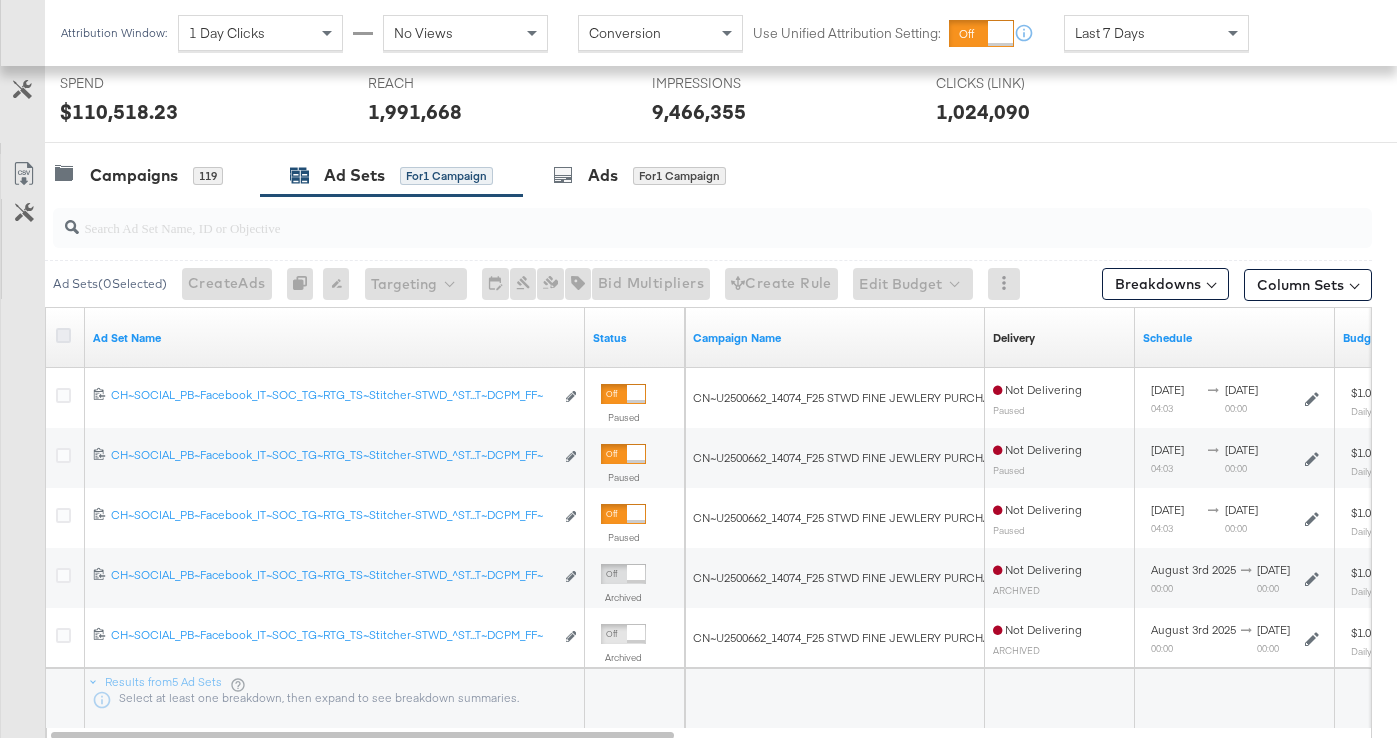 click at bounding box center (63, 335) 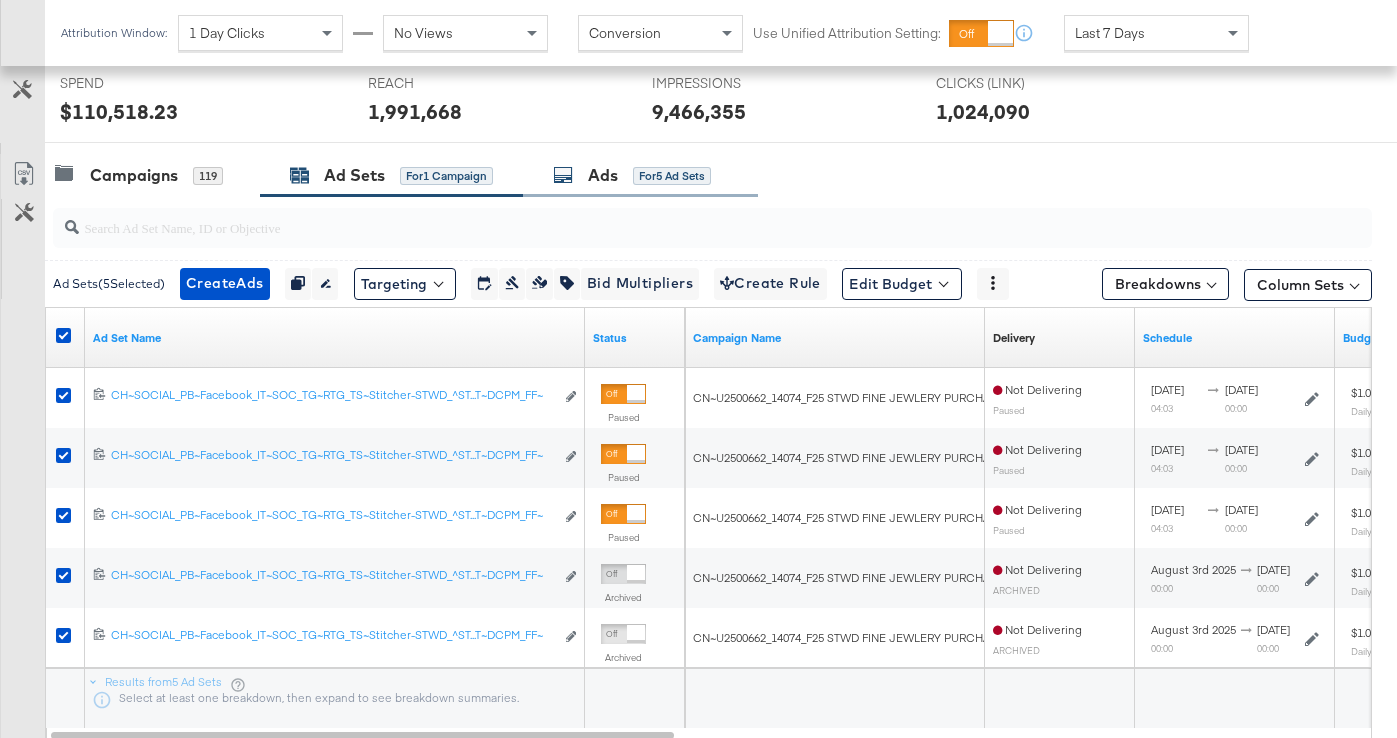 click at bounding box center (563, 175) 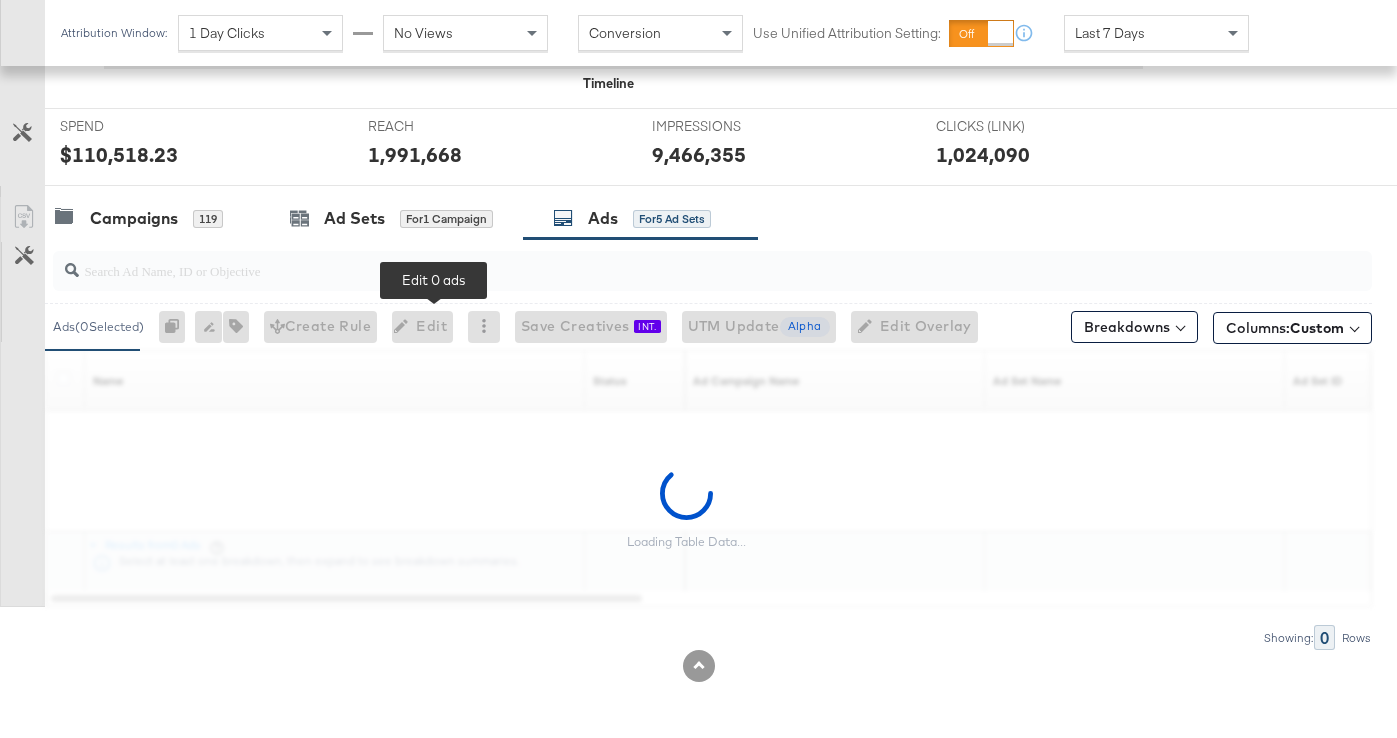 scroll, scrollTop: 762, scrollLeft: 0, axis: vertical 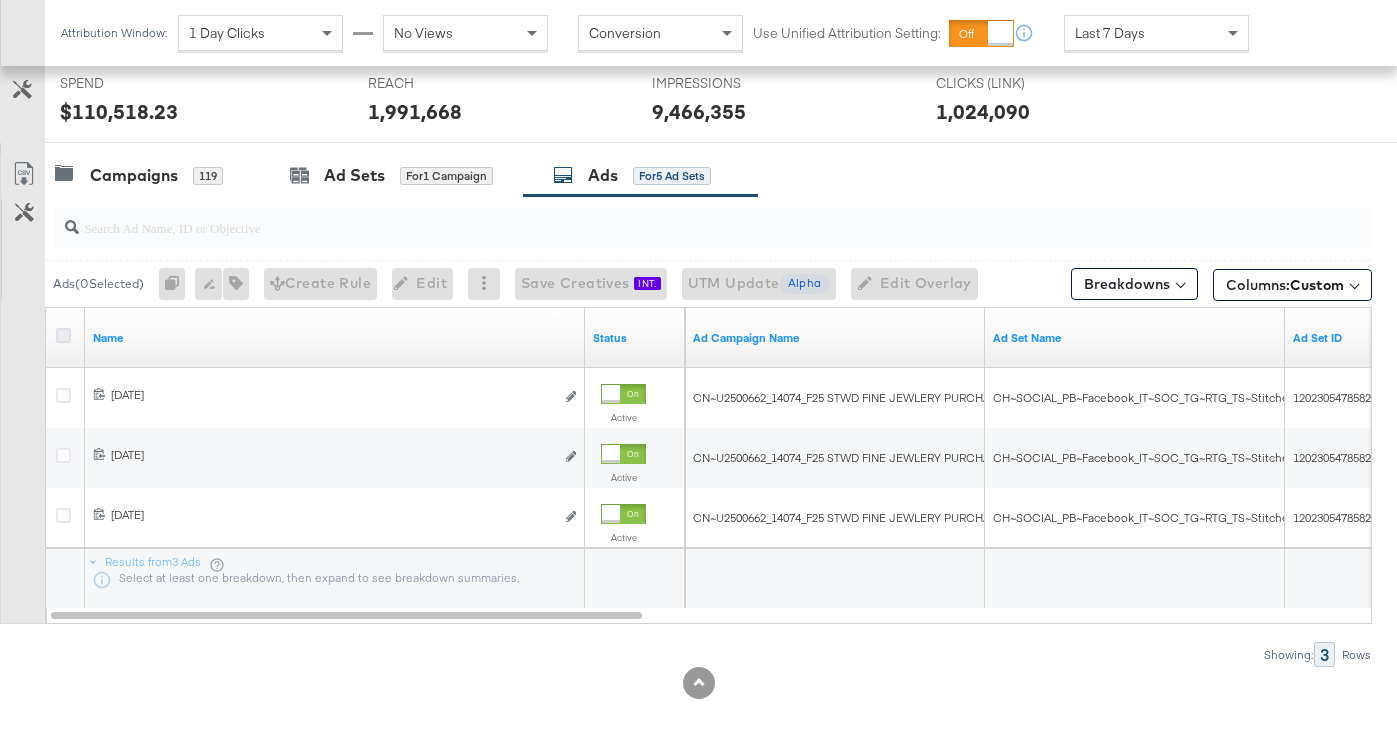 click at bounding box center (63, 335) 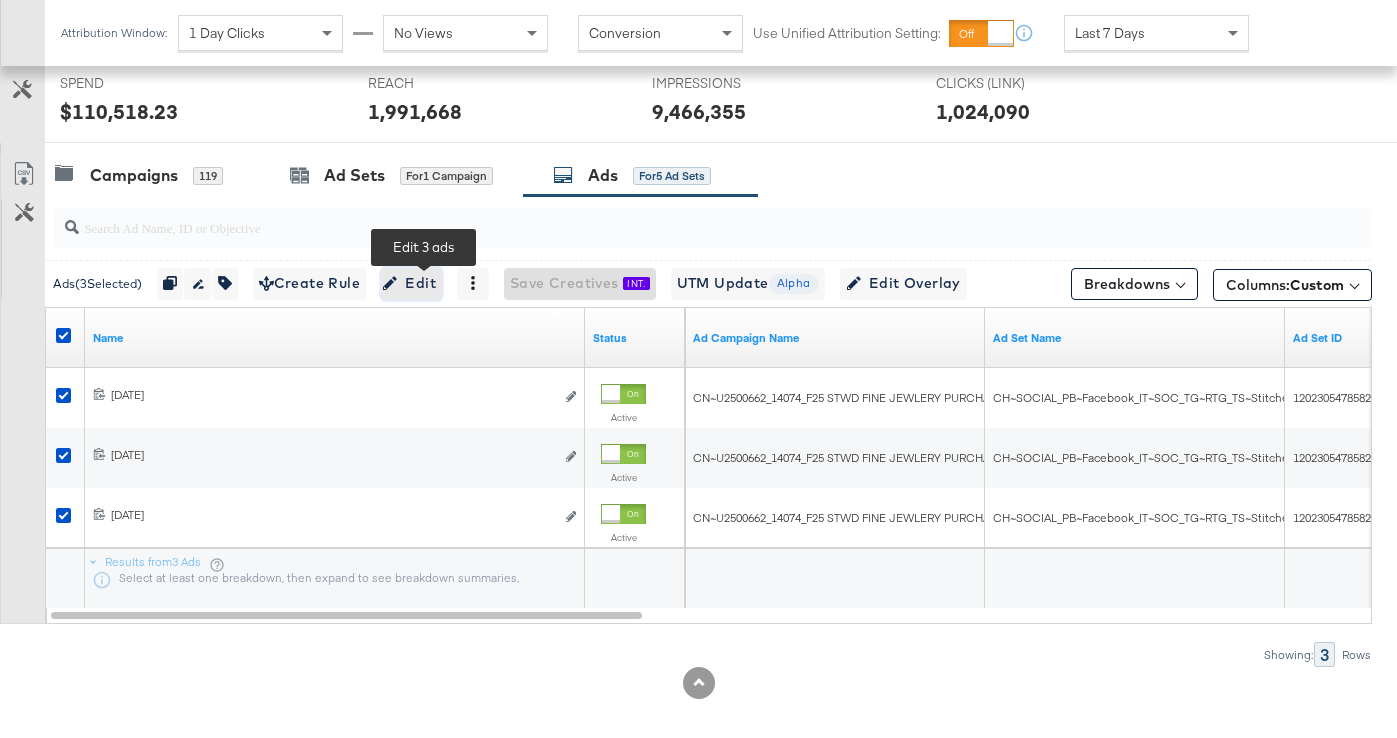 click on "Edit" at bounding box center [411, 283] 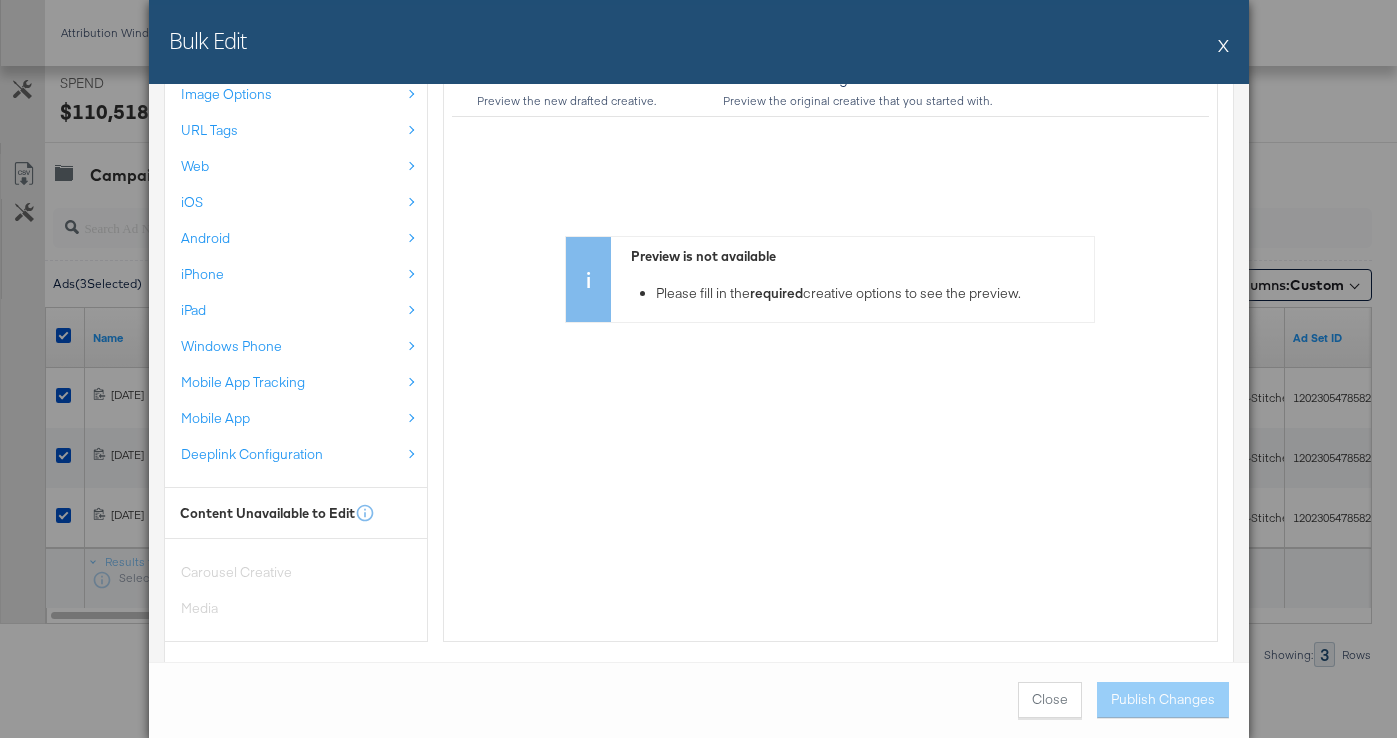 scroll, scrollTop: 488, scrollLeft: 0, axis: vertical 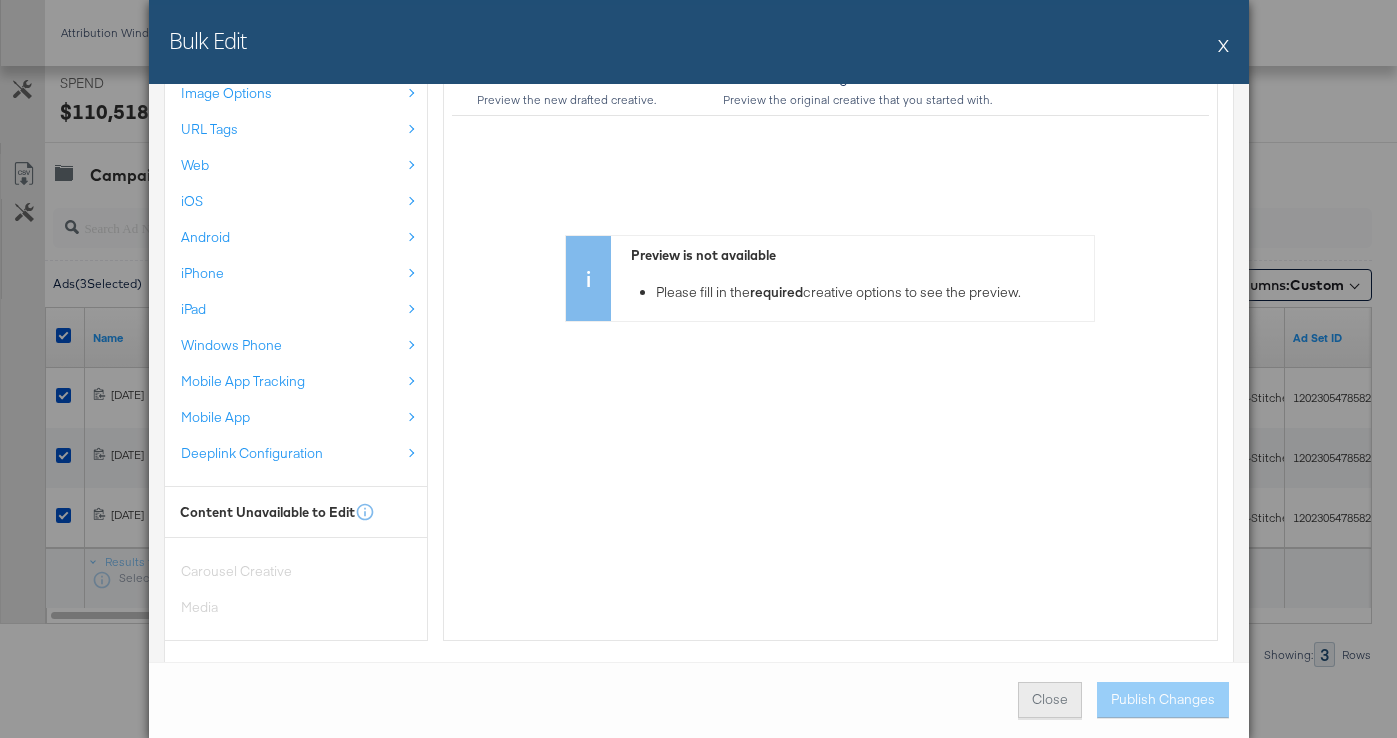 click on "Close" at bounding box center [1050, 699] 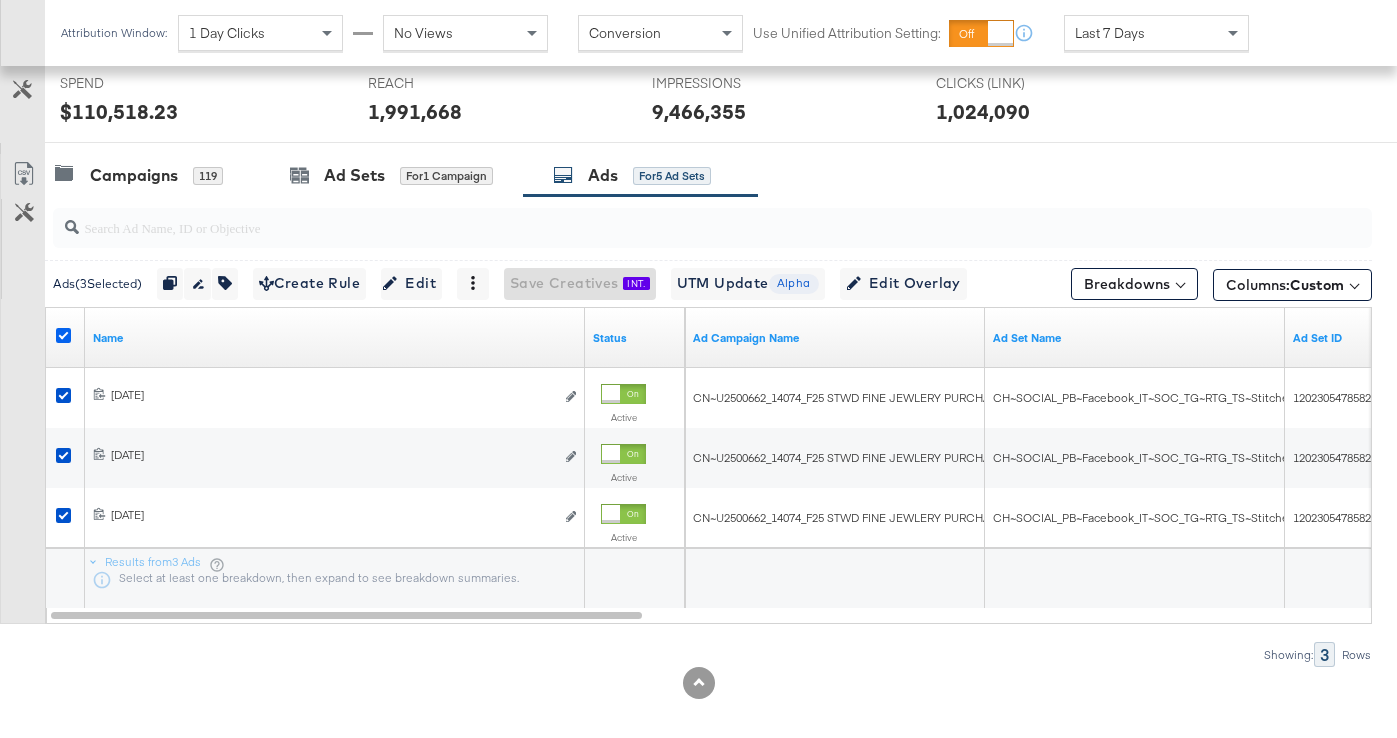 click at bounding box center (63, 335) 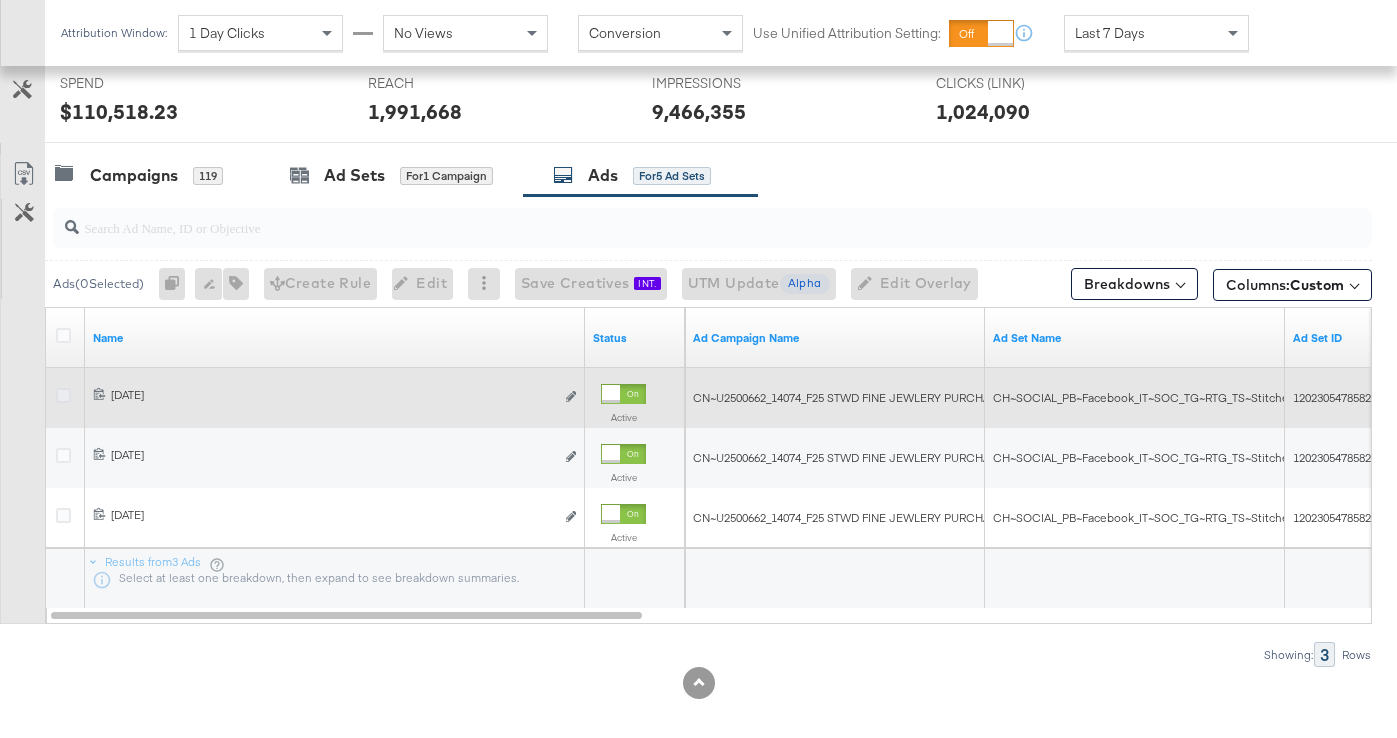 click at bounding box center (63, 395) 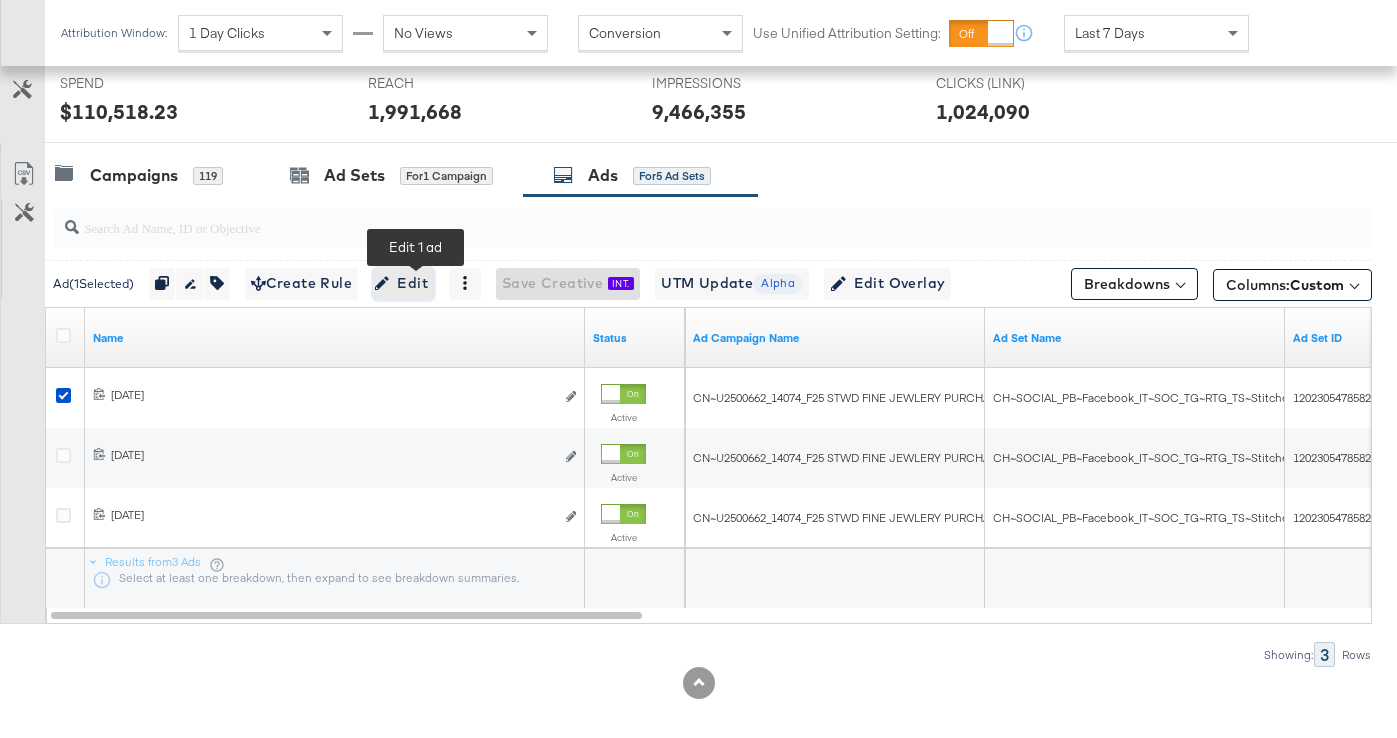 click on "Edit" at bounding box center (403, 283) 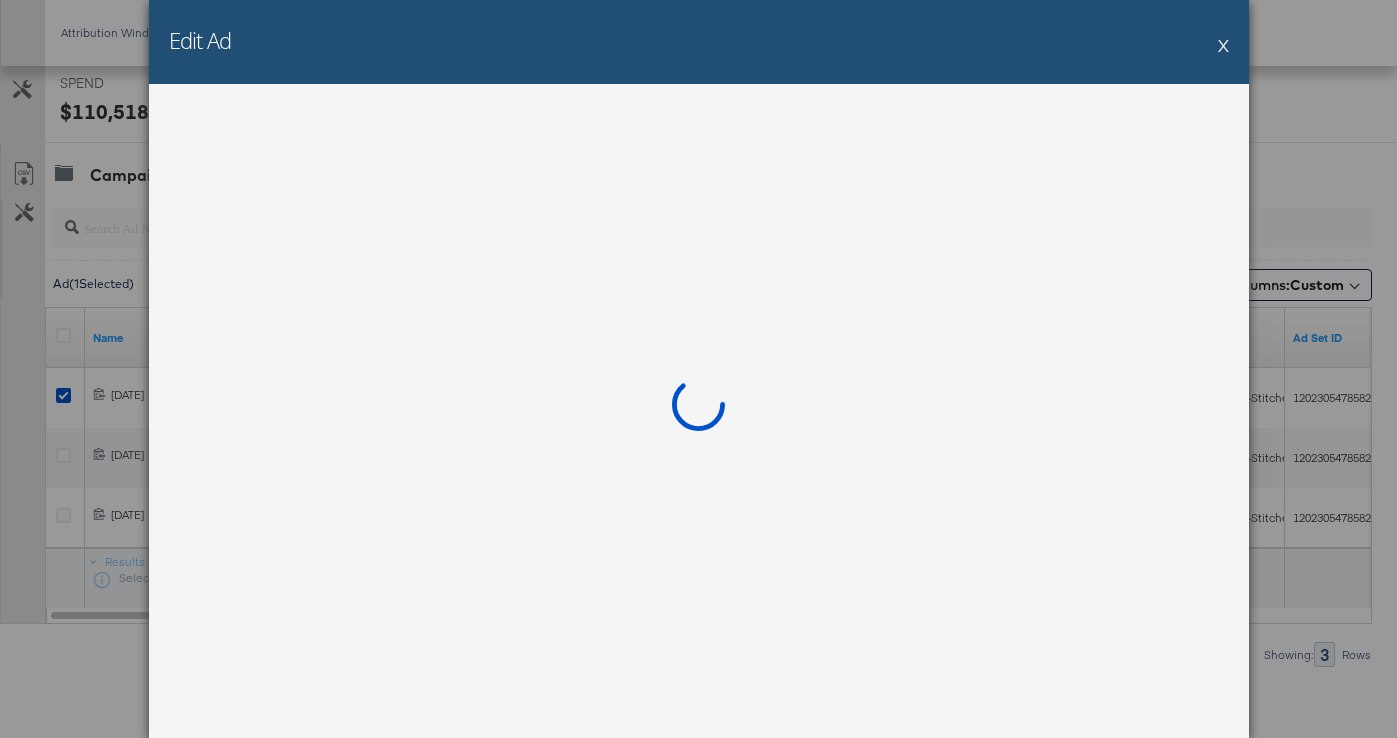 click at bounding box center [699, 411] 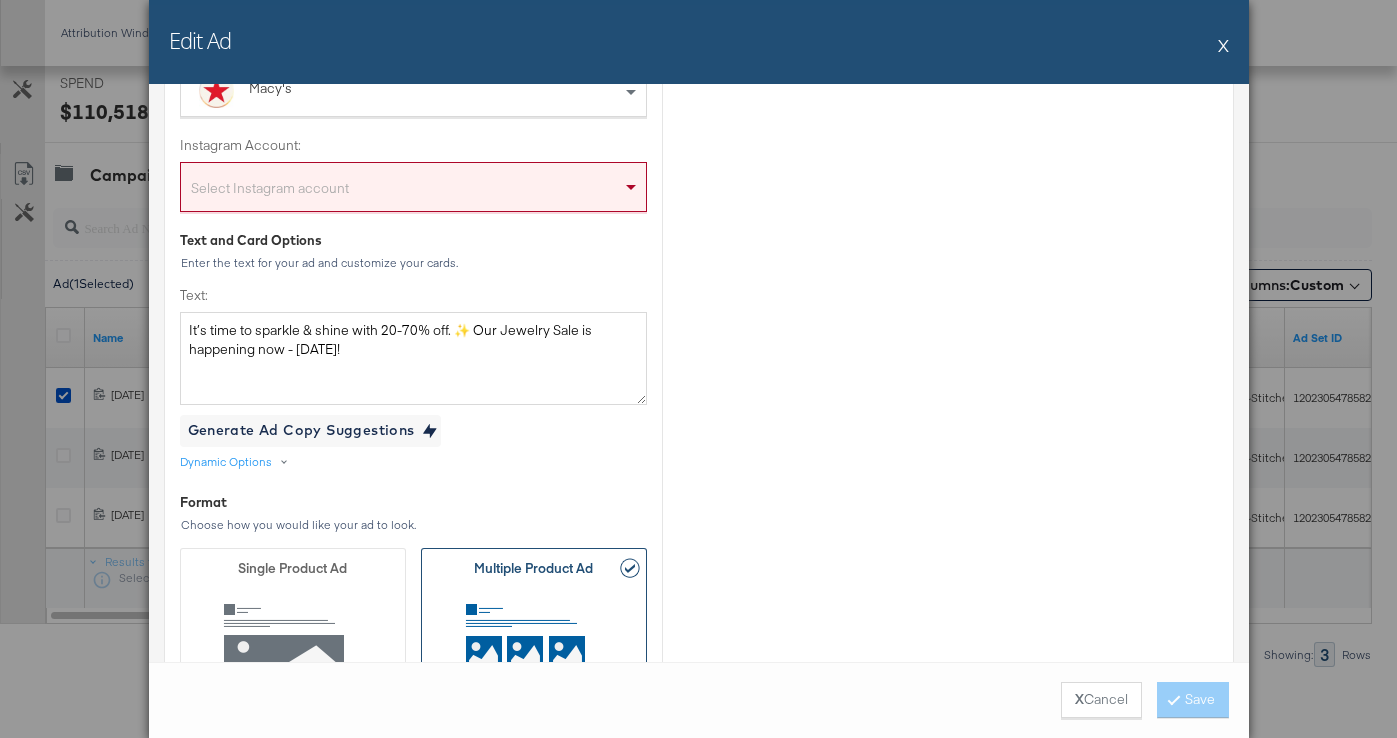 scroll, scrollTop: 306, scrollLeft: 0, axis: vertical 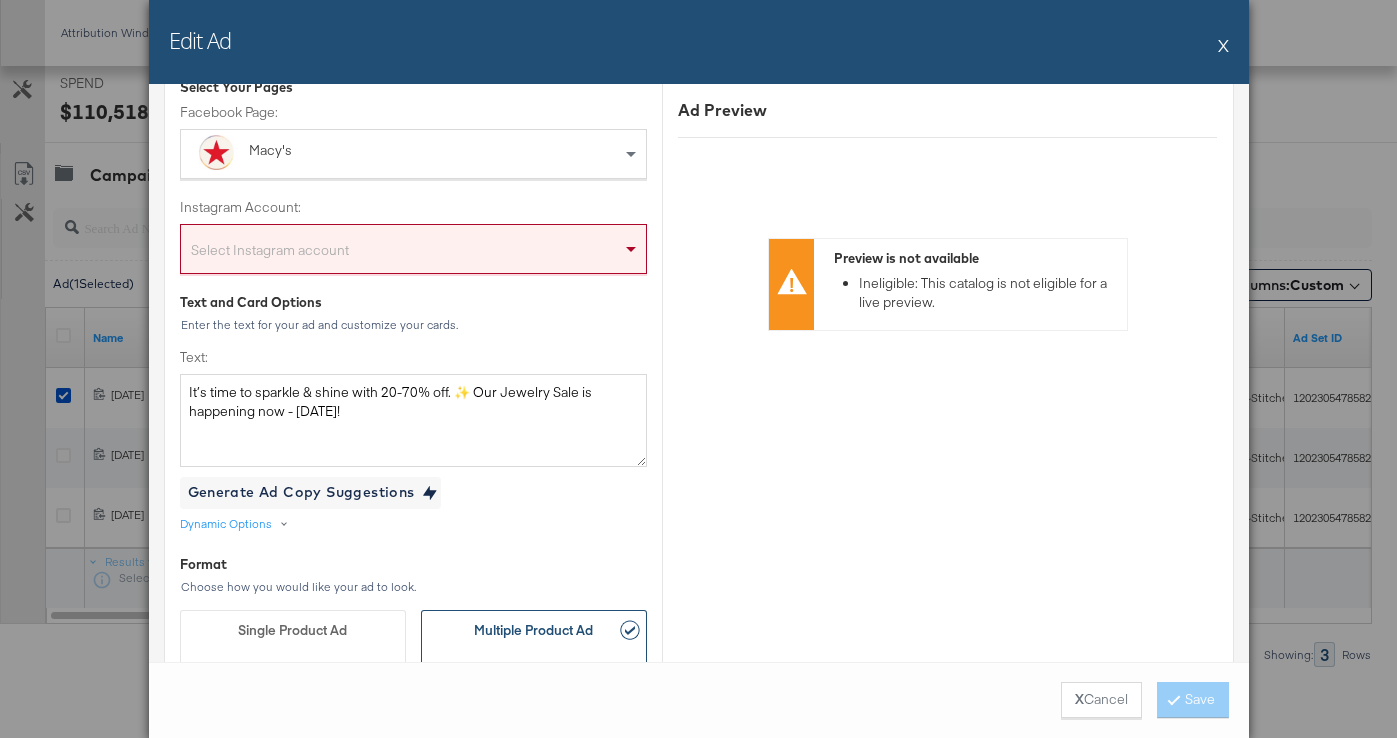 click on "Select Instagram account" at bounding box center [413, 253] 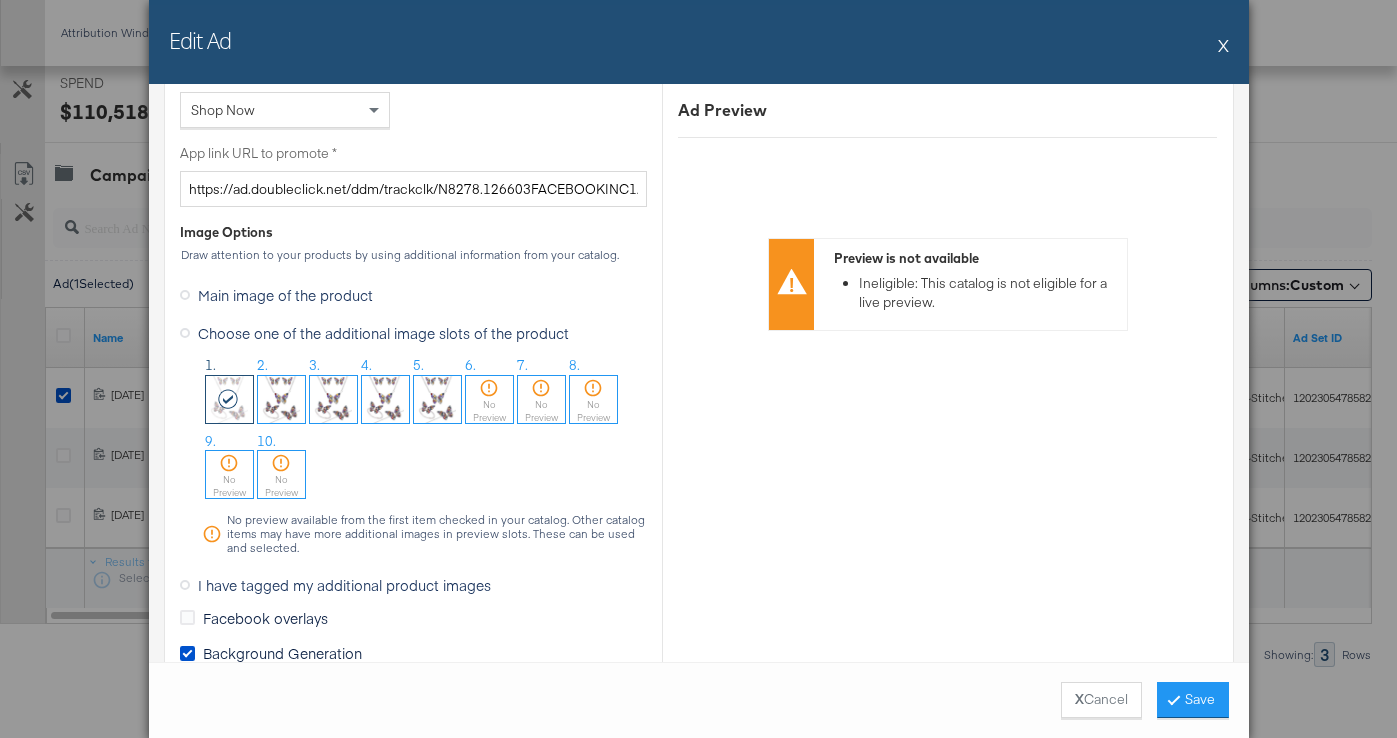 scroll, scrollTop: 1608, scrollLeft: 0, axis: vertical 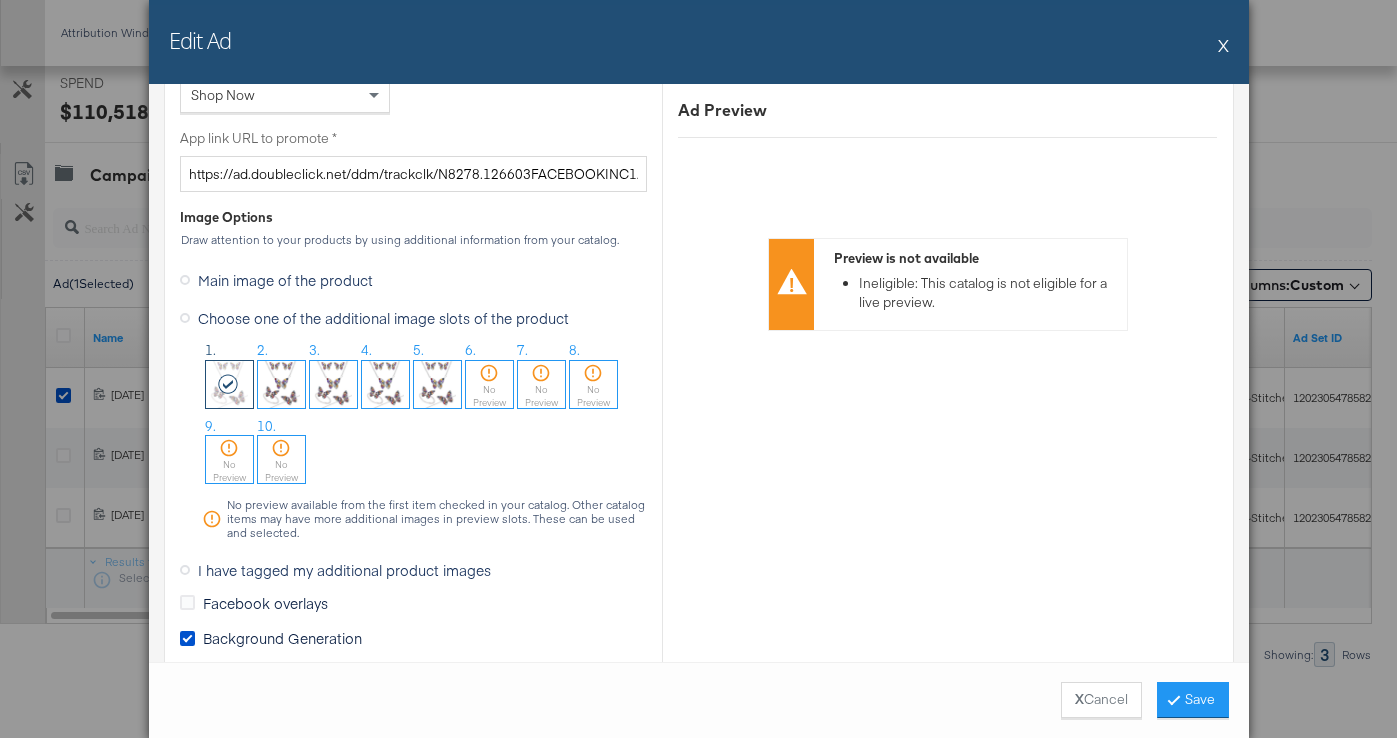 click on "No Preview" at bounding box center (489, 396) 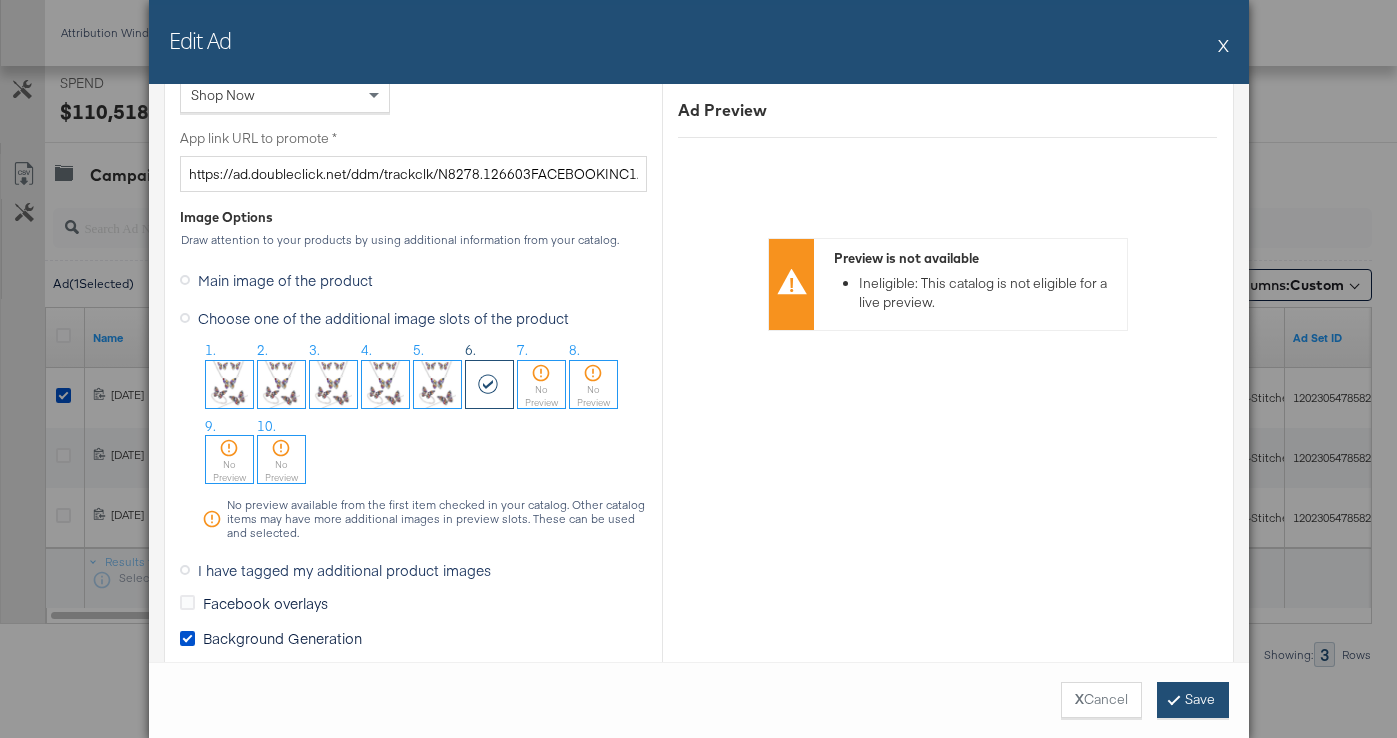 click on "Save" at bounding box center (1193, 700) 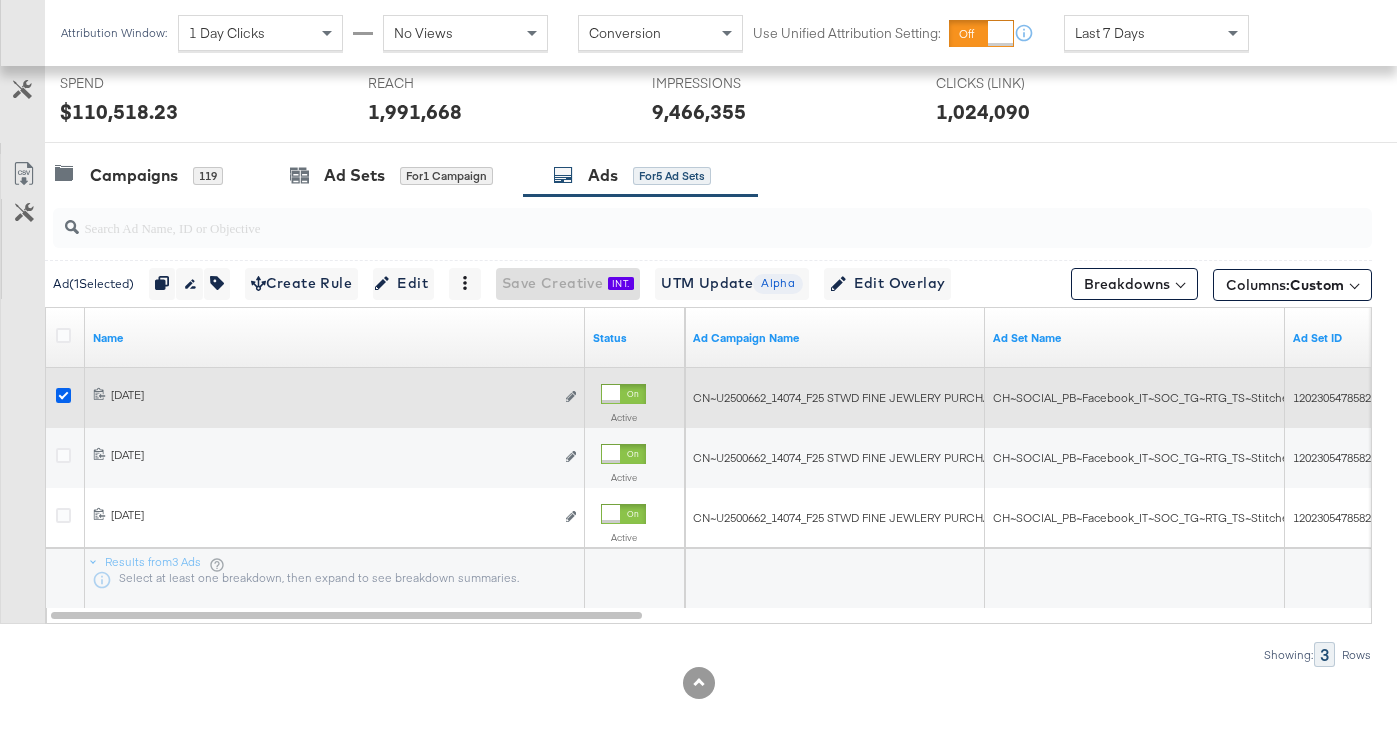 click at bounding box center (63, 395) 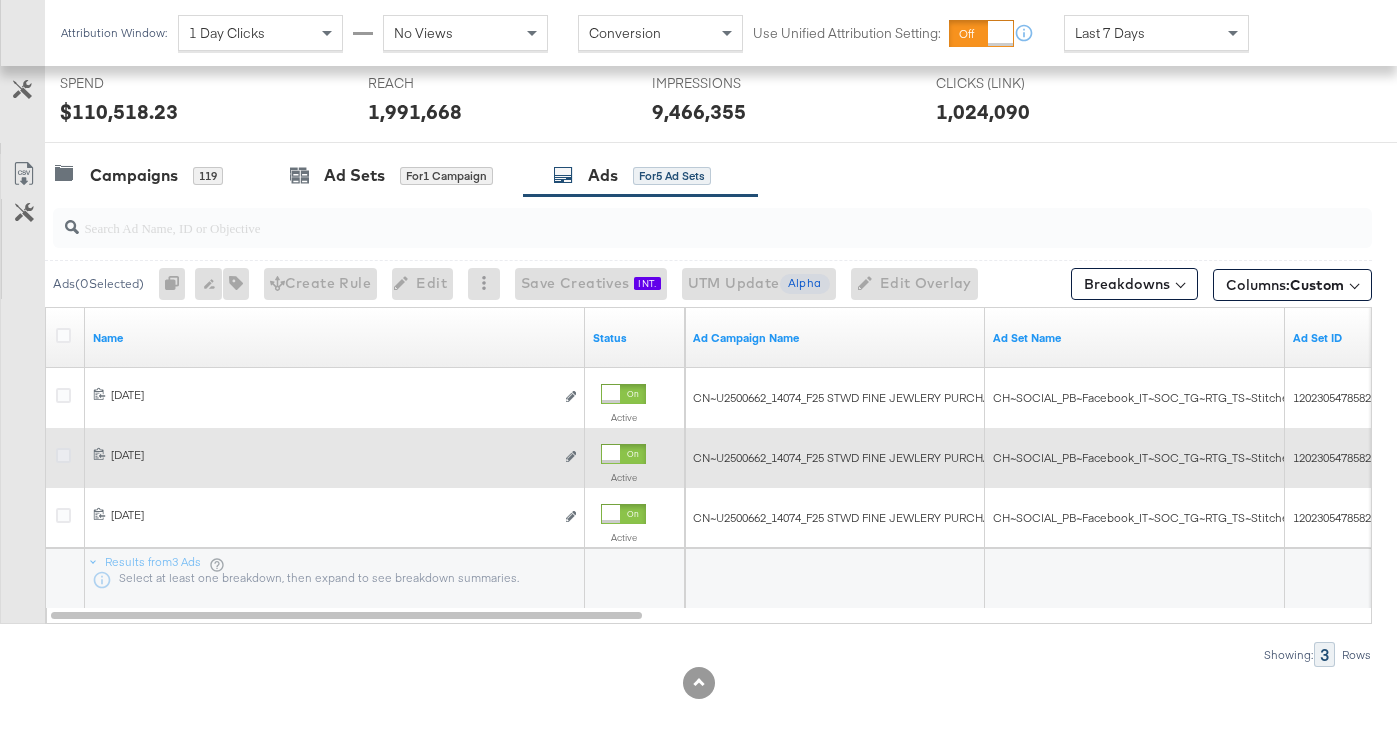 click at bounding box center [63, 455] 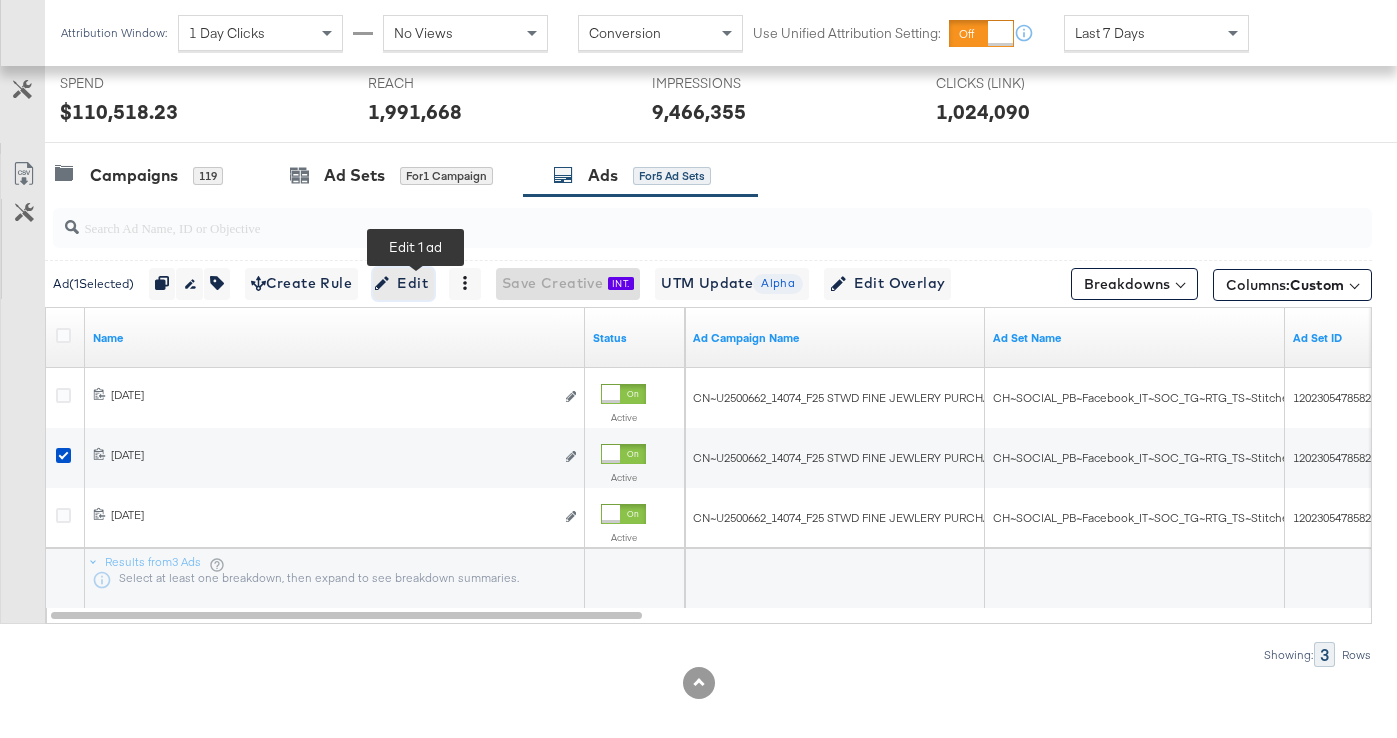 click on "Edit" at bounding box center (403, 283) 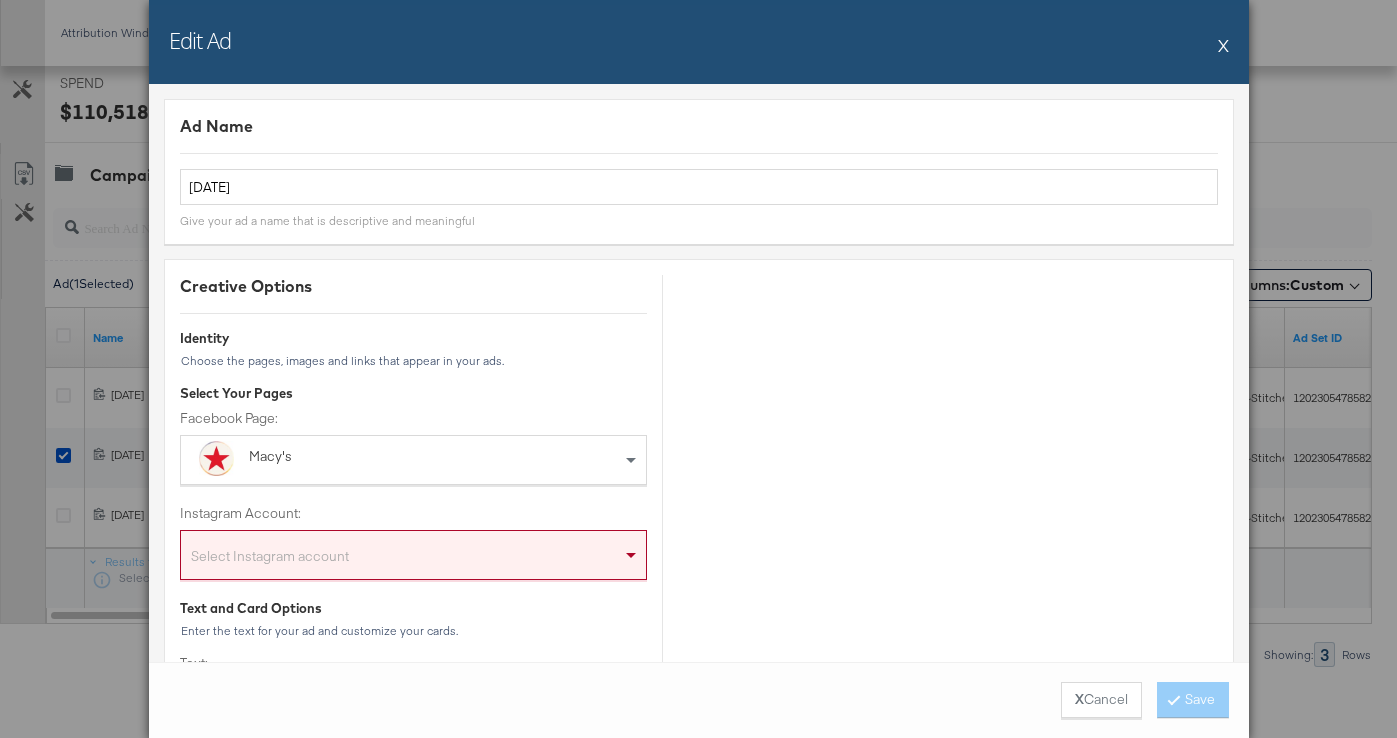 click on "Select Instagram account" at bounding box center (413, 559) 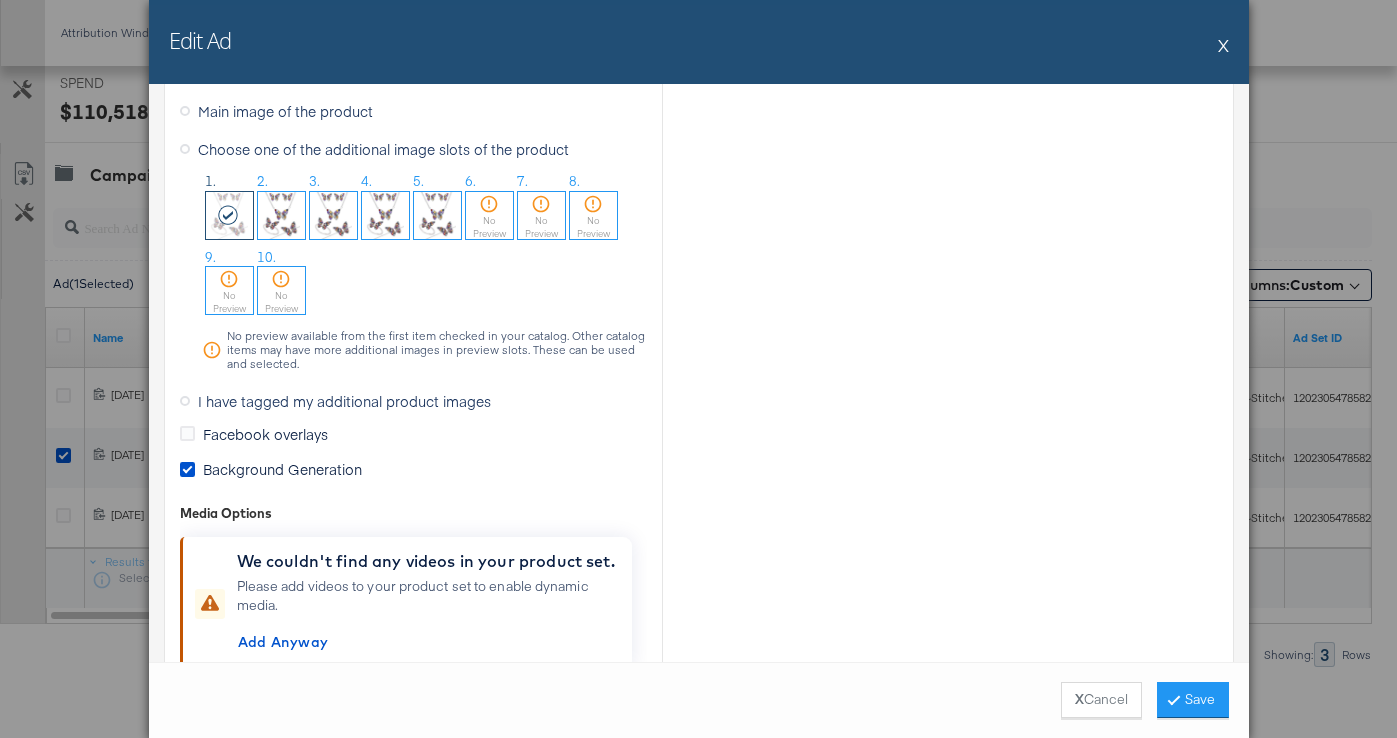 scroll, scrollTop: 1807, scrollLeft: 0, axis: vertical 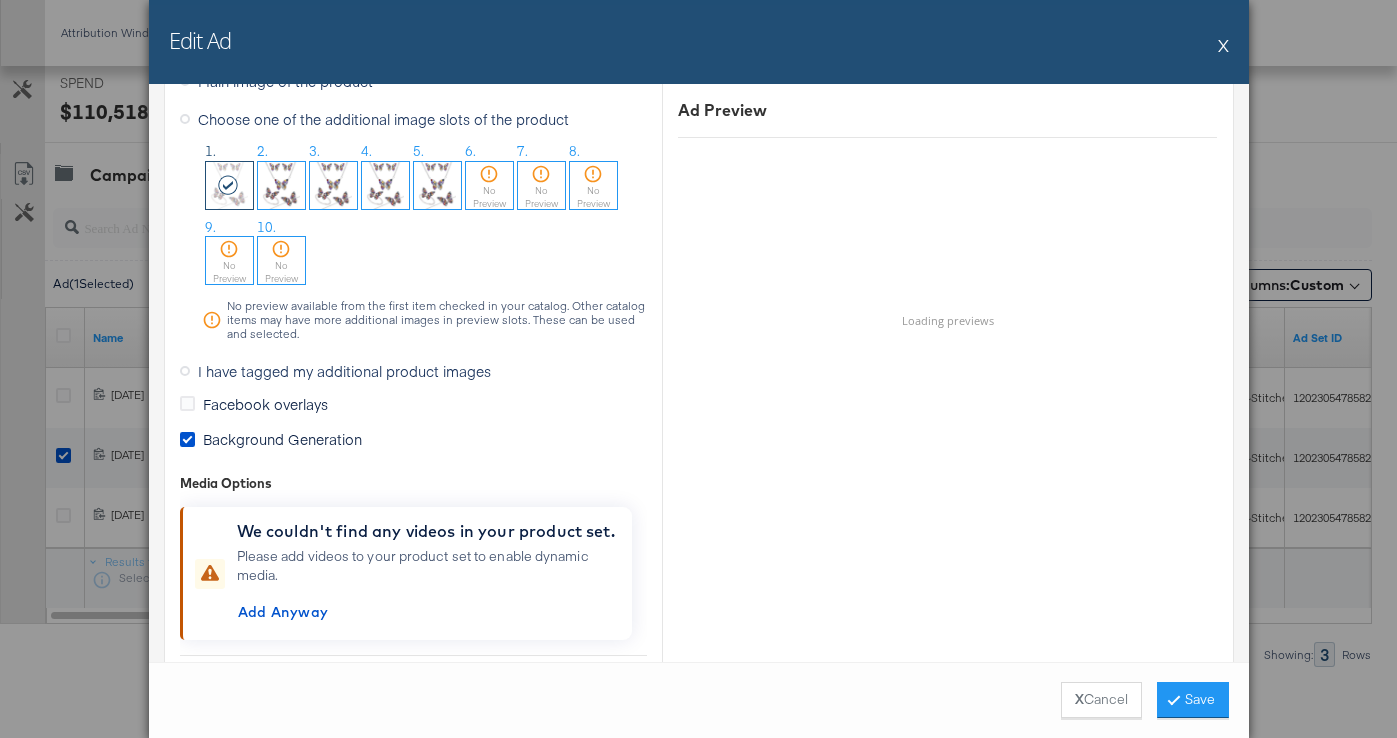 click on "No Preview" at bounding box center [489, 197] 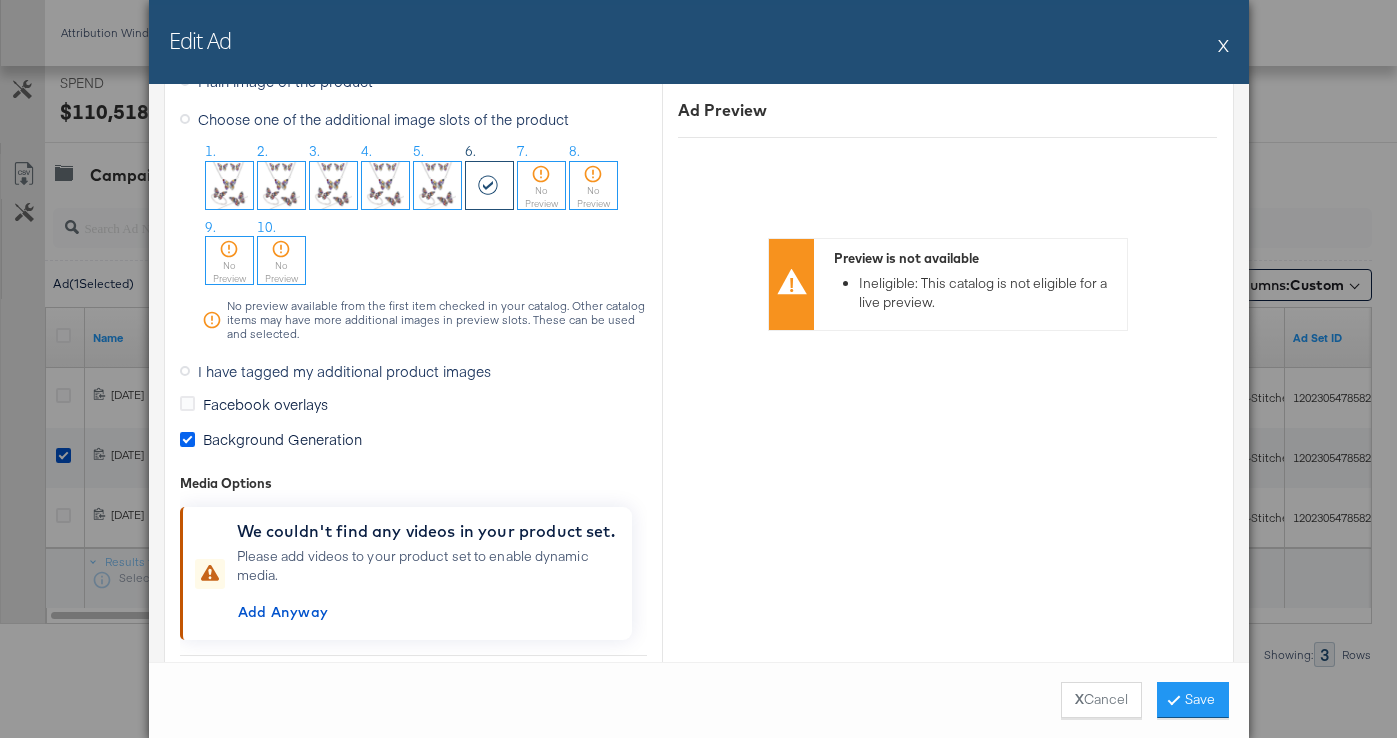 click at bounding box center (187, 439) 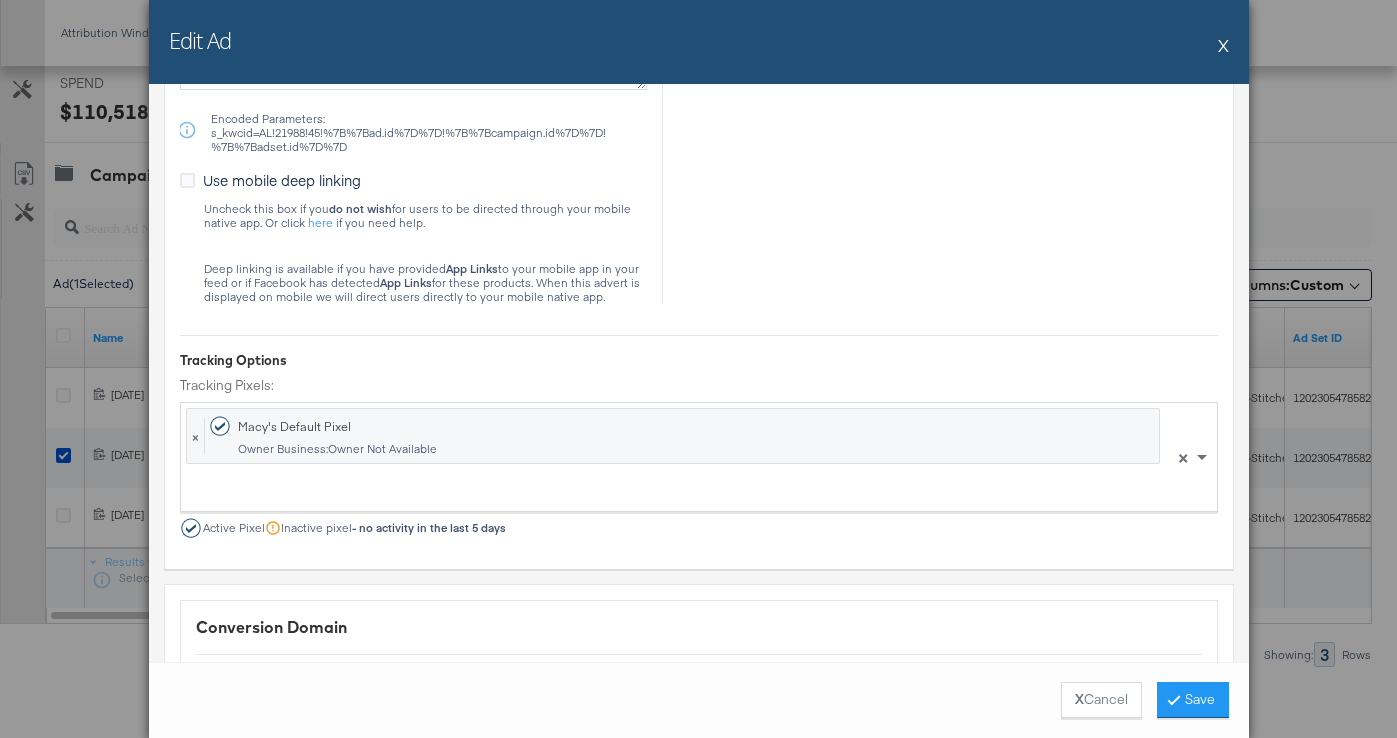 scroll, scrollTop: 2802, scrollLeft: 0, axis: vertical 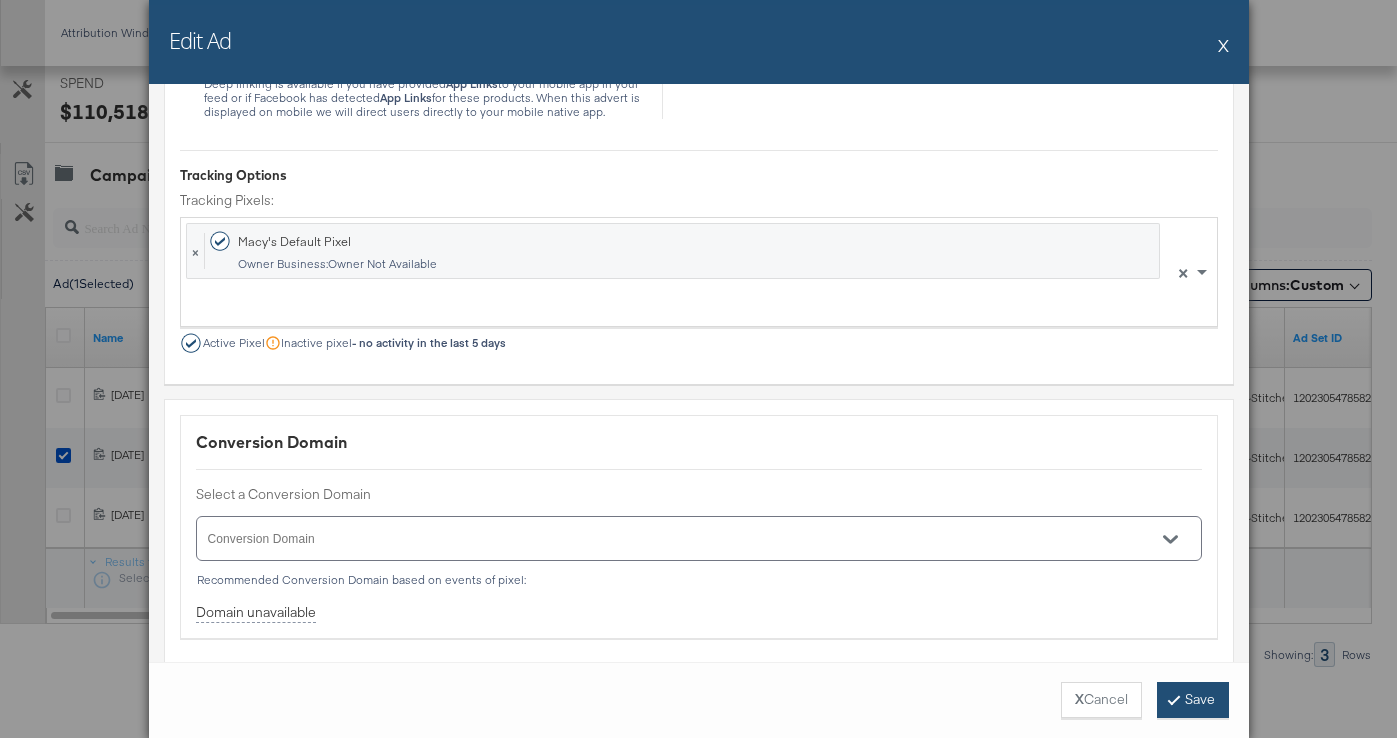click on "Save" at bounding box center (1193, 700) 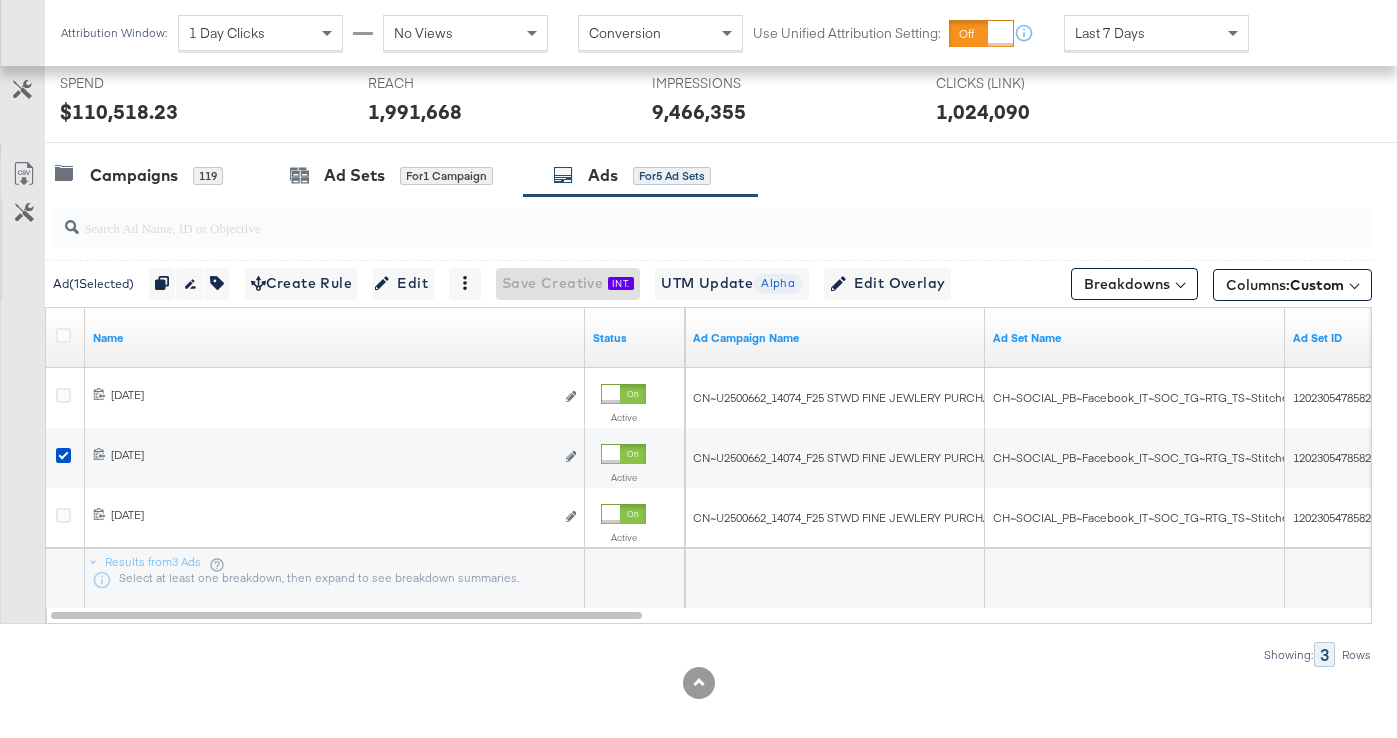 click at bounding box center (63, 455) 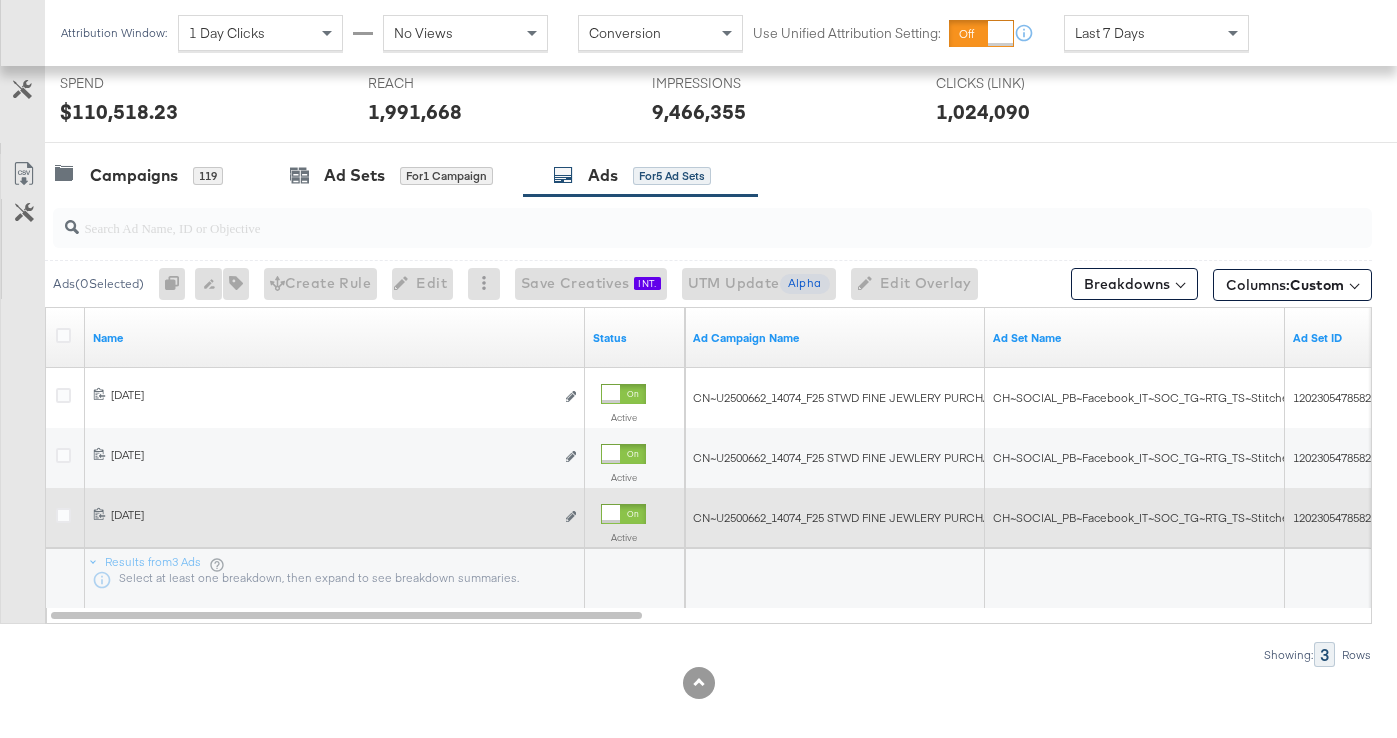 click at bounding box center [66, 518] 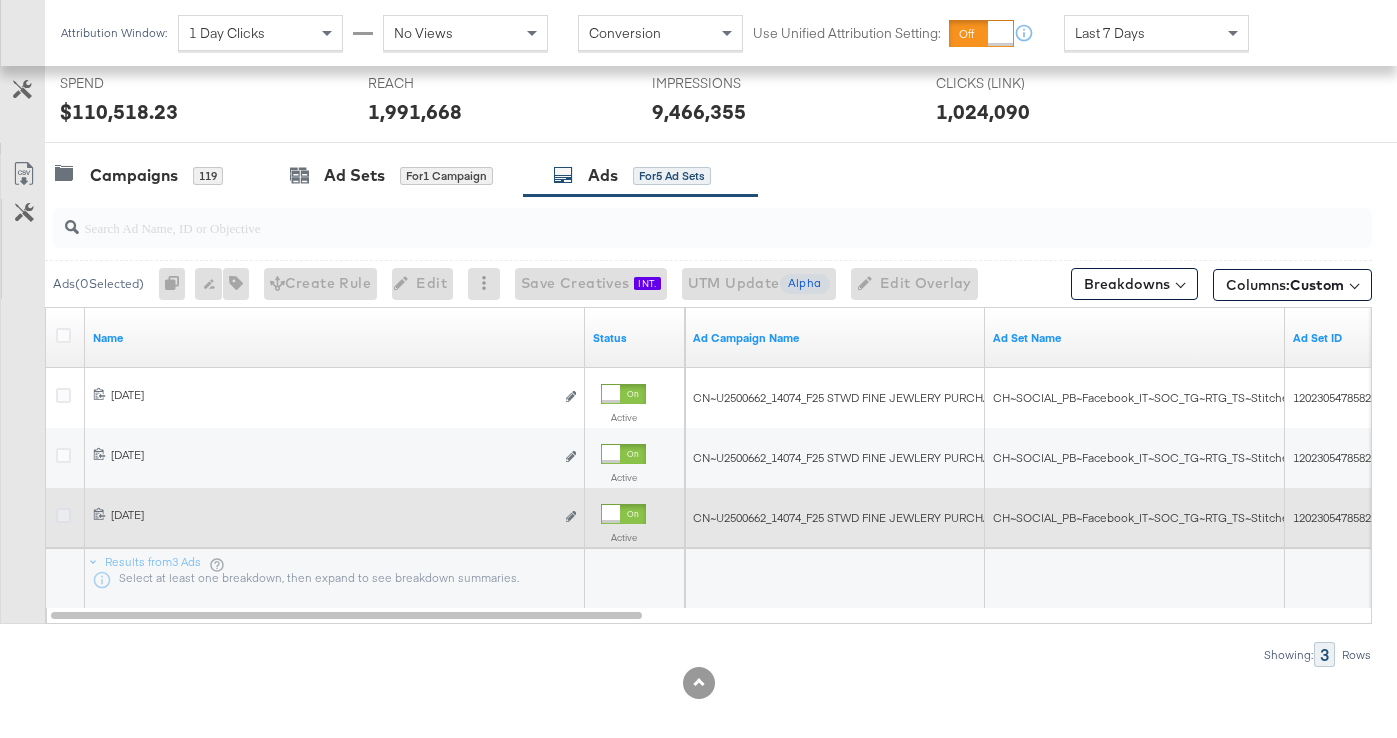 click at bounding box center [63, 515] 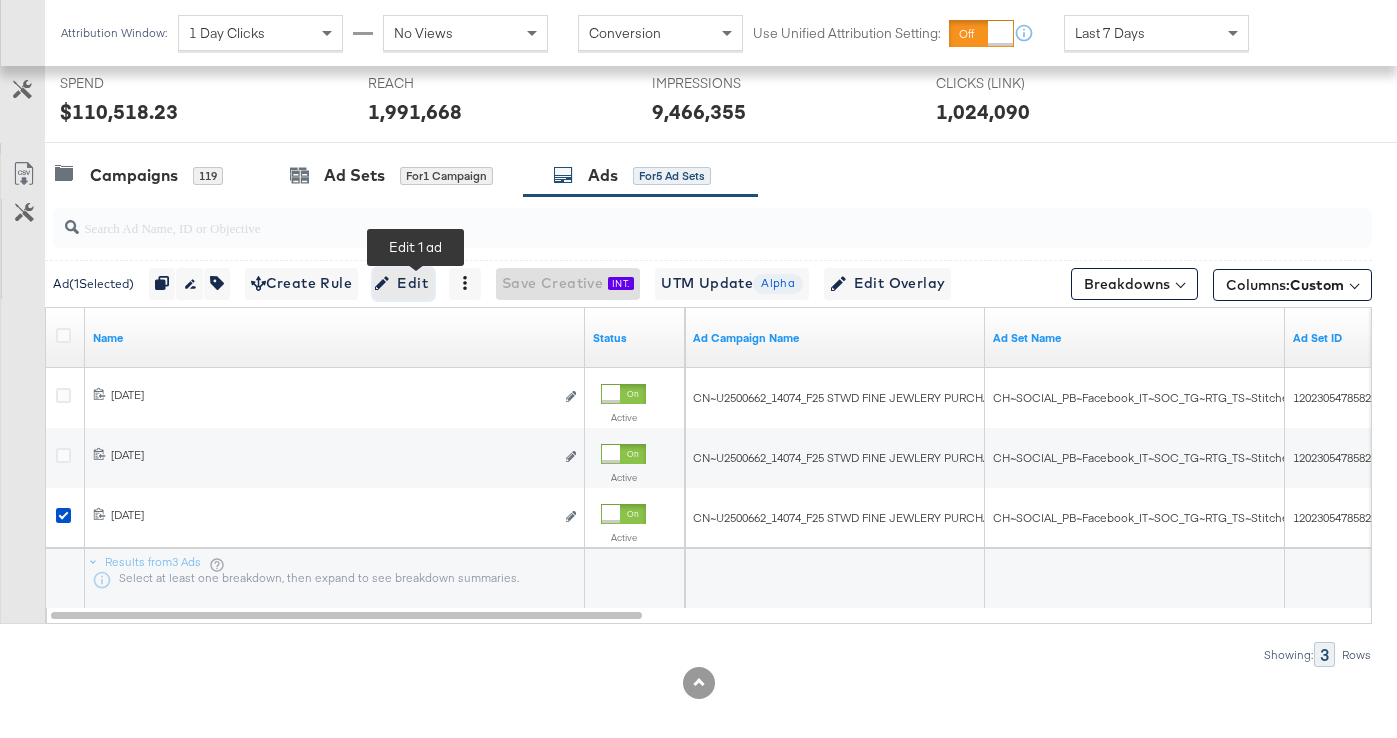 click on "Edit" at bounding box center [403, 283] 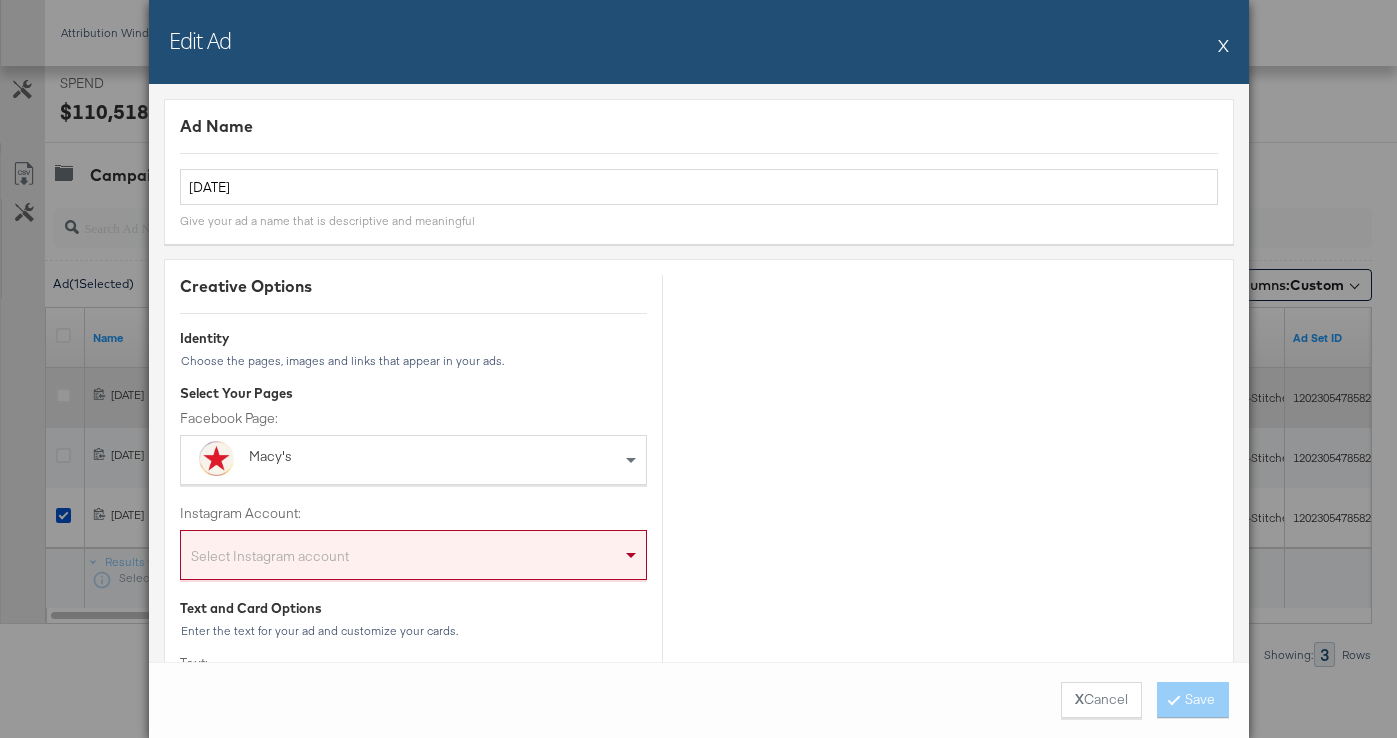 scroll, scrollTop: 350, scrollLeft: 0, axis: vertical 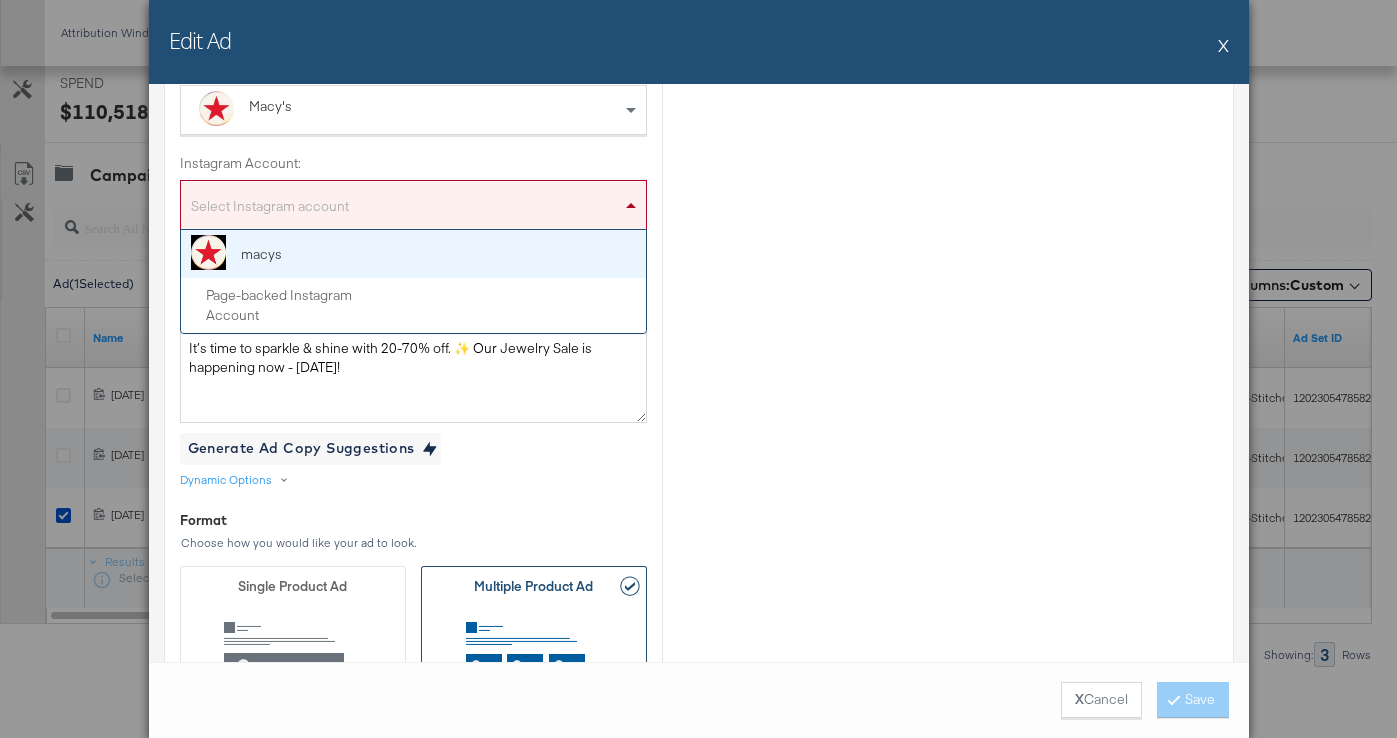 click on "Select Instagram account" at bounding box center (413, 209) 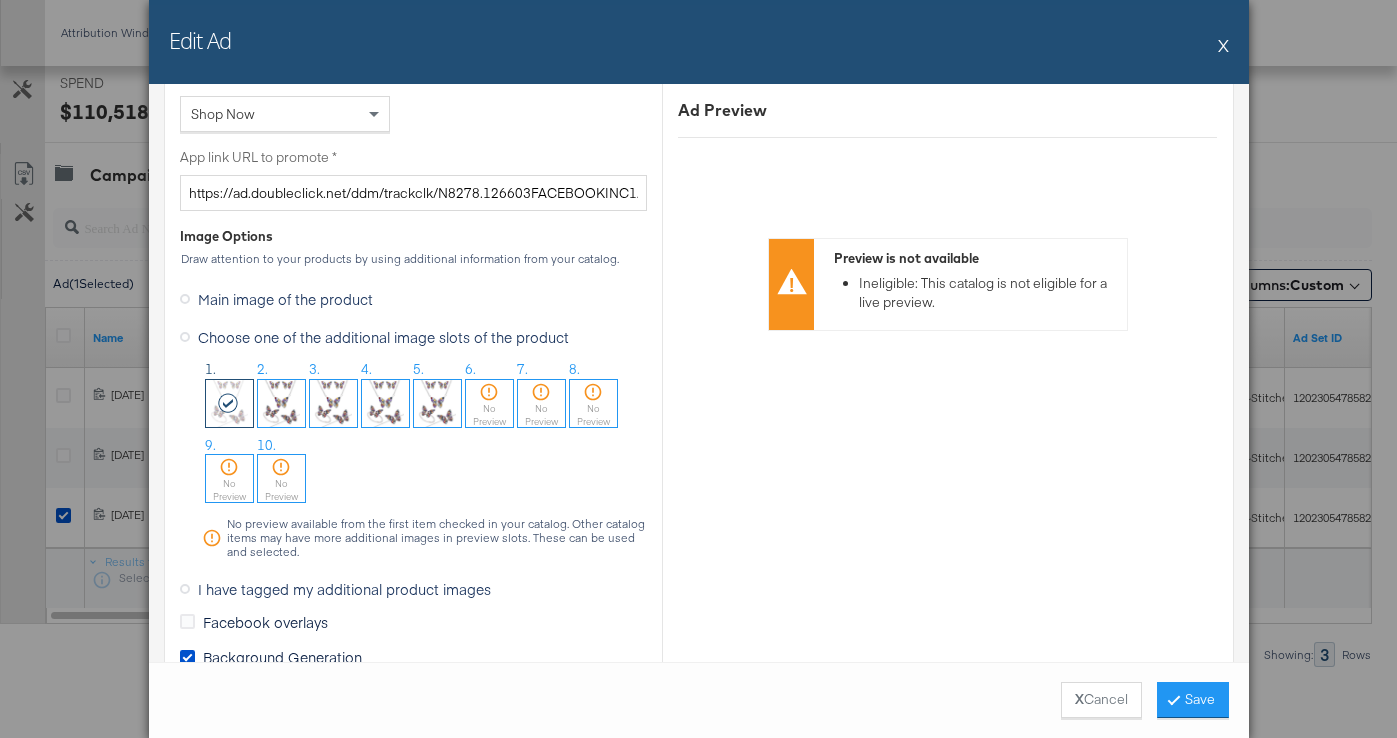 scroll, scrollTop: 1614, scrollLeft: 0, axis: vertical 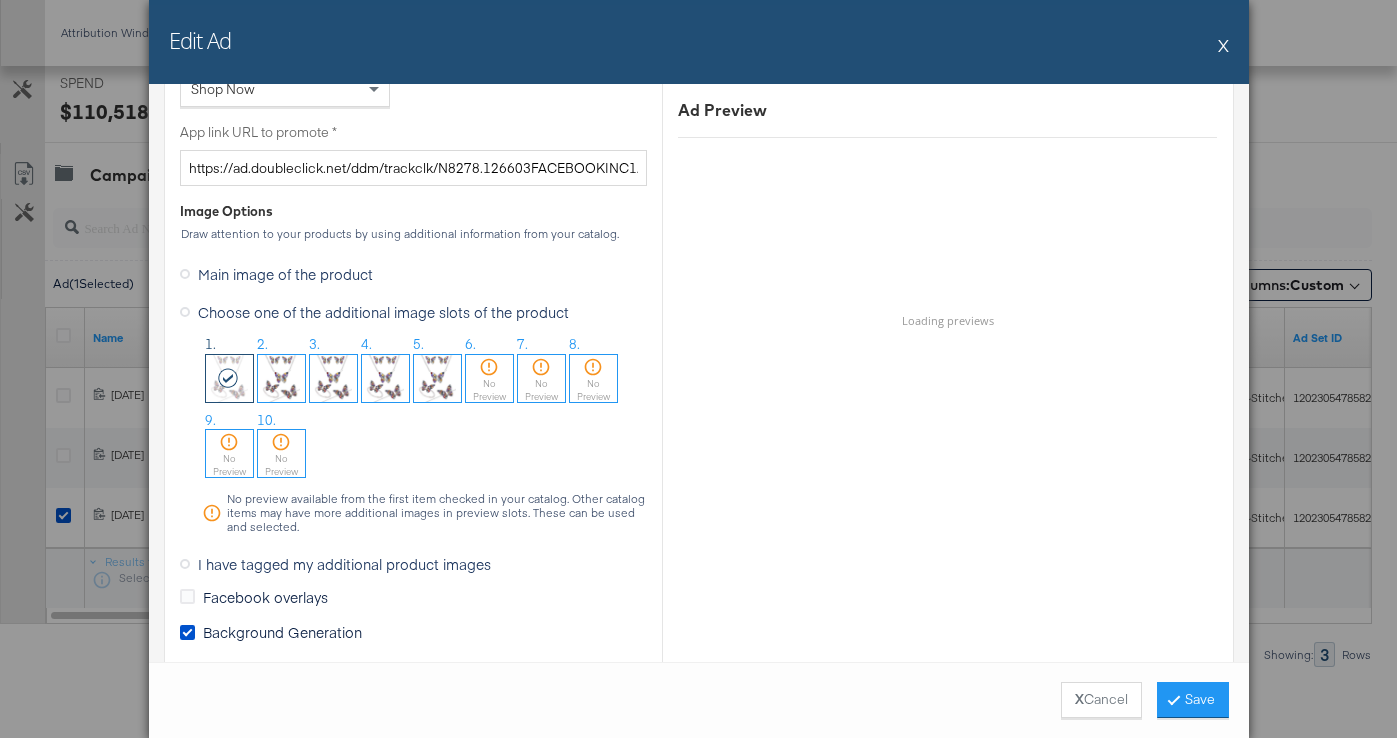click on "No Preview" at bounding box center (489, 390) 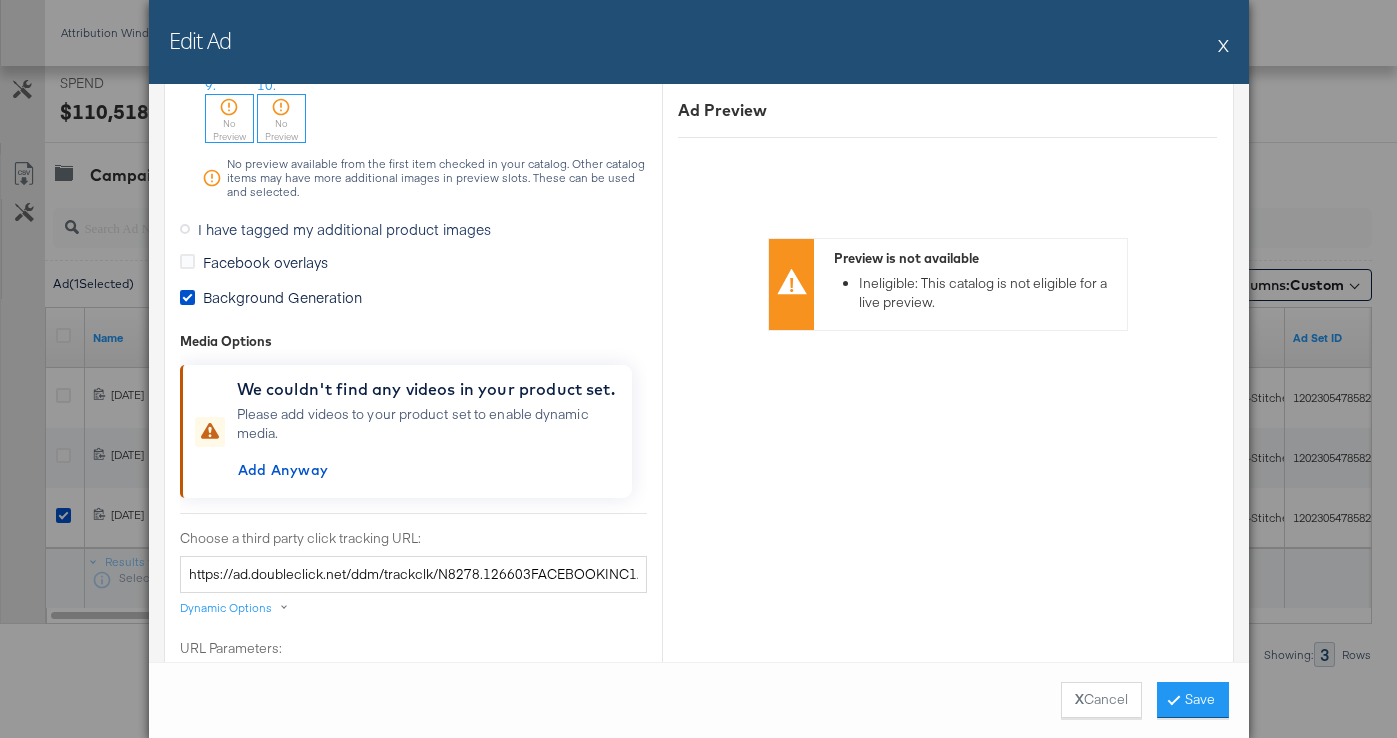 scroll, scrollTop: 2034, scrollLeft: 0, axis: vertical 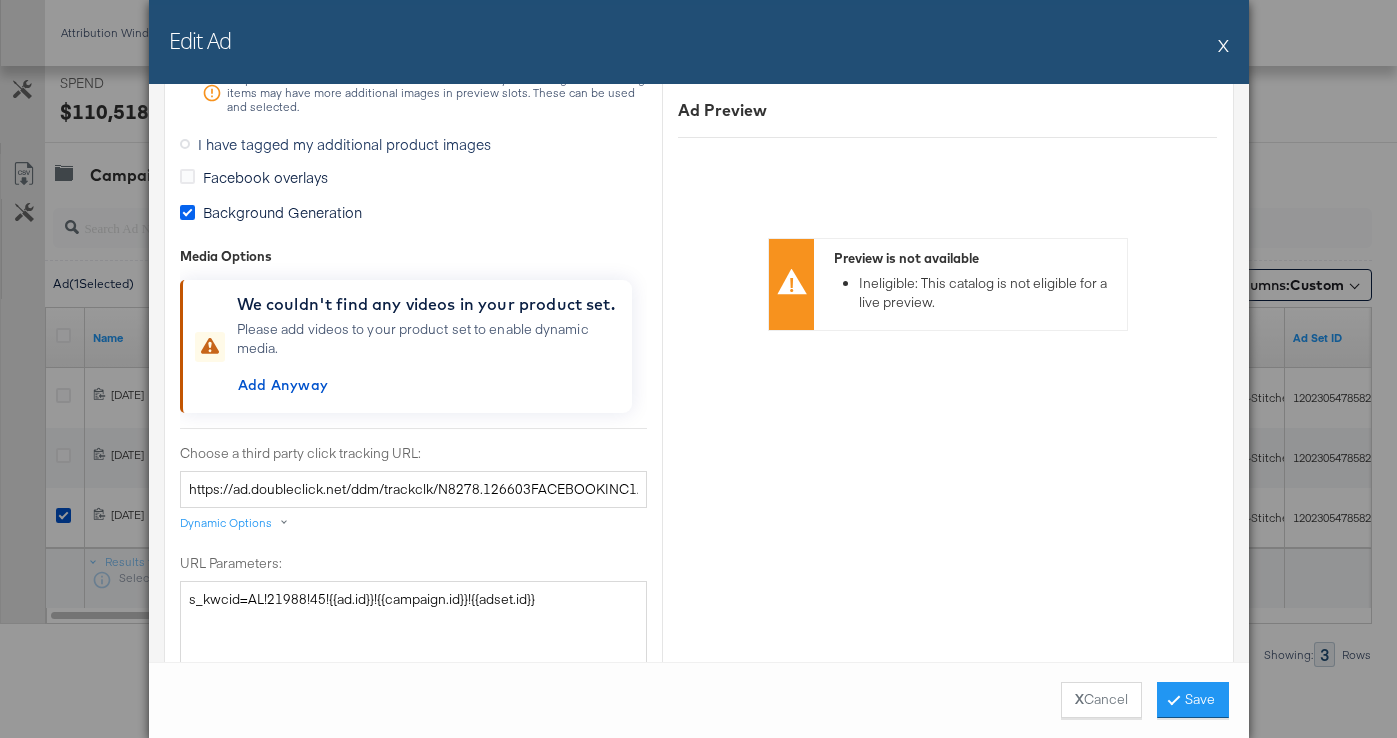click at bounding box center (187, 212) 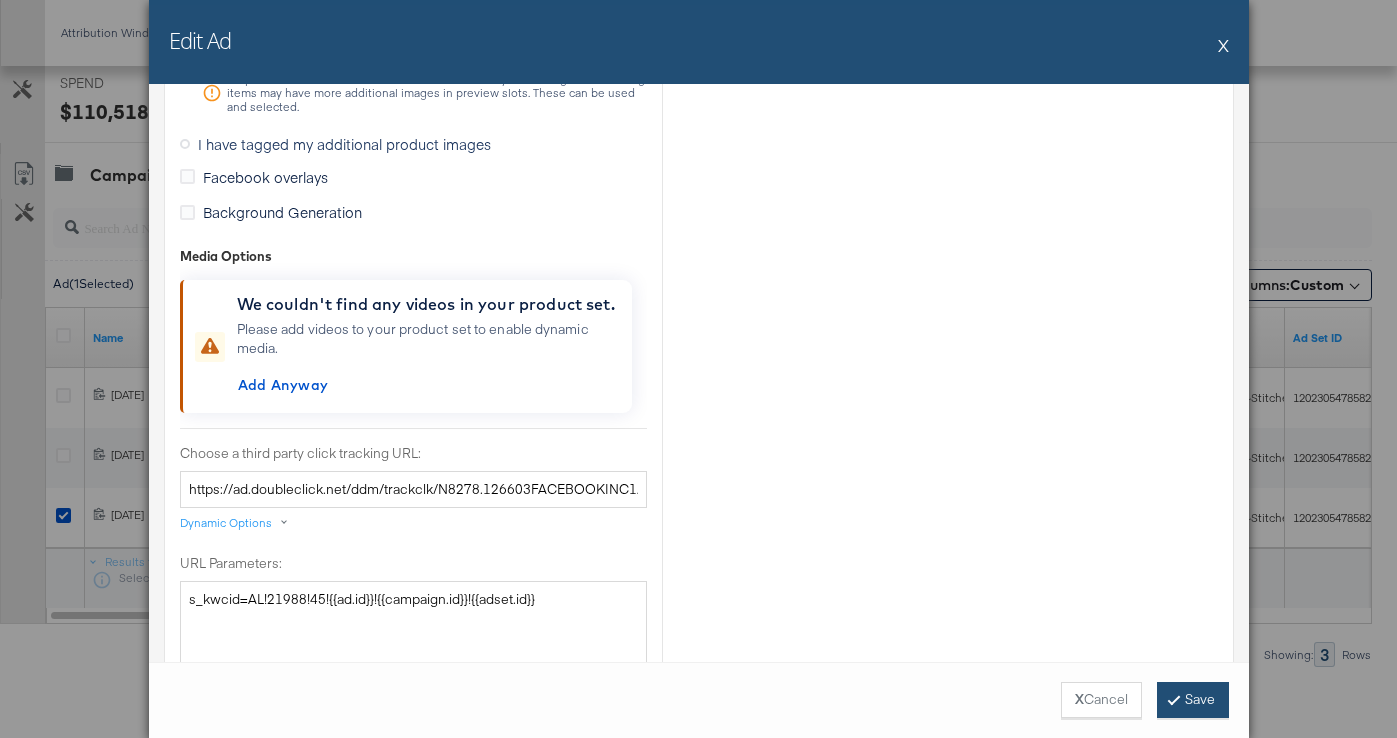 click on "Save" at bounding box center [1193, 700] 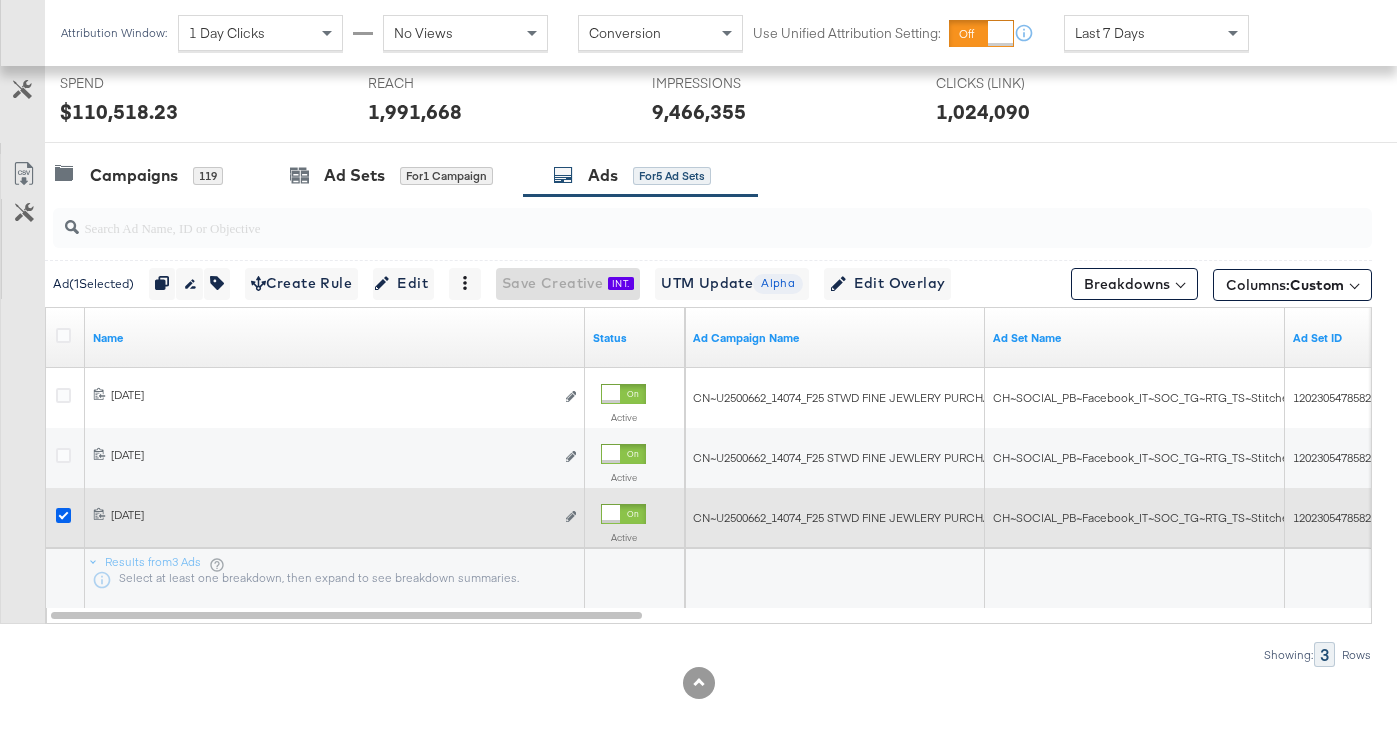 click at bounding box center [63, 515] 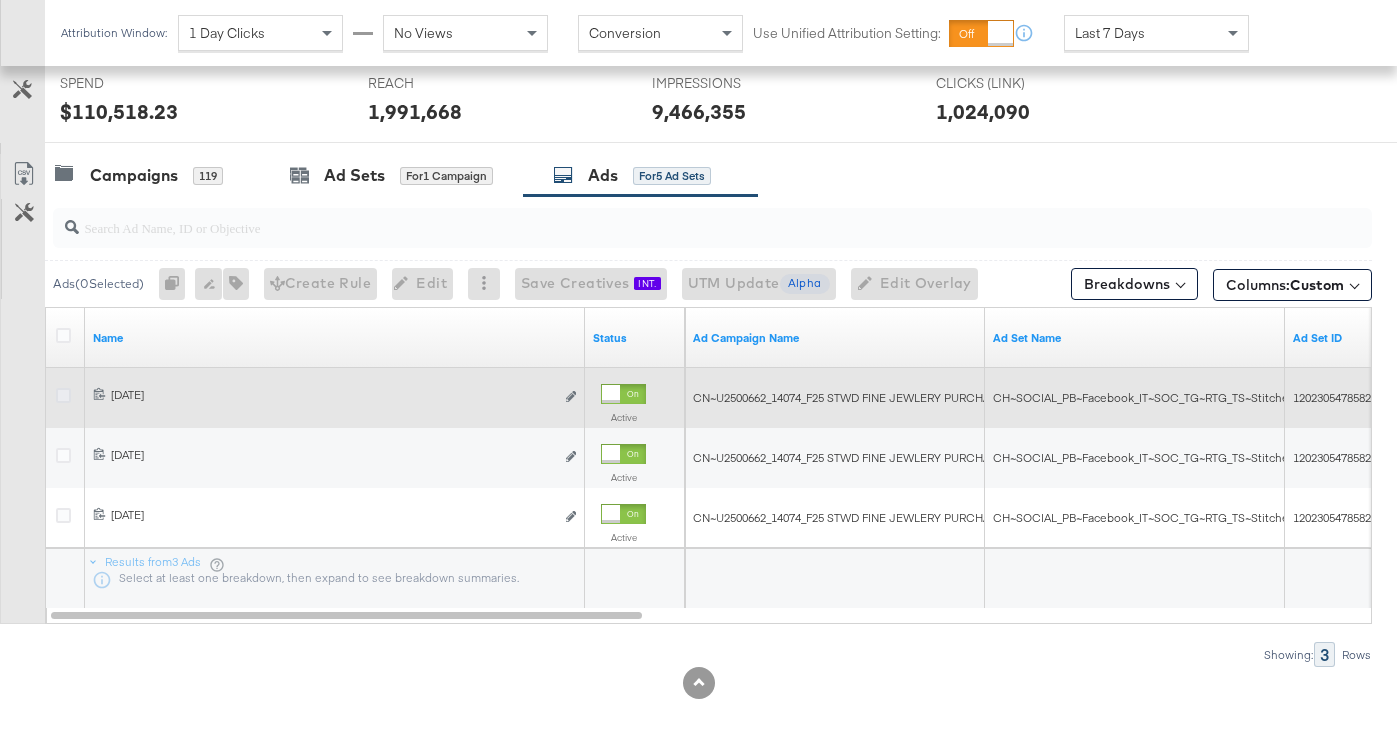 click at bounding box center (63, 395) 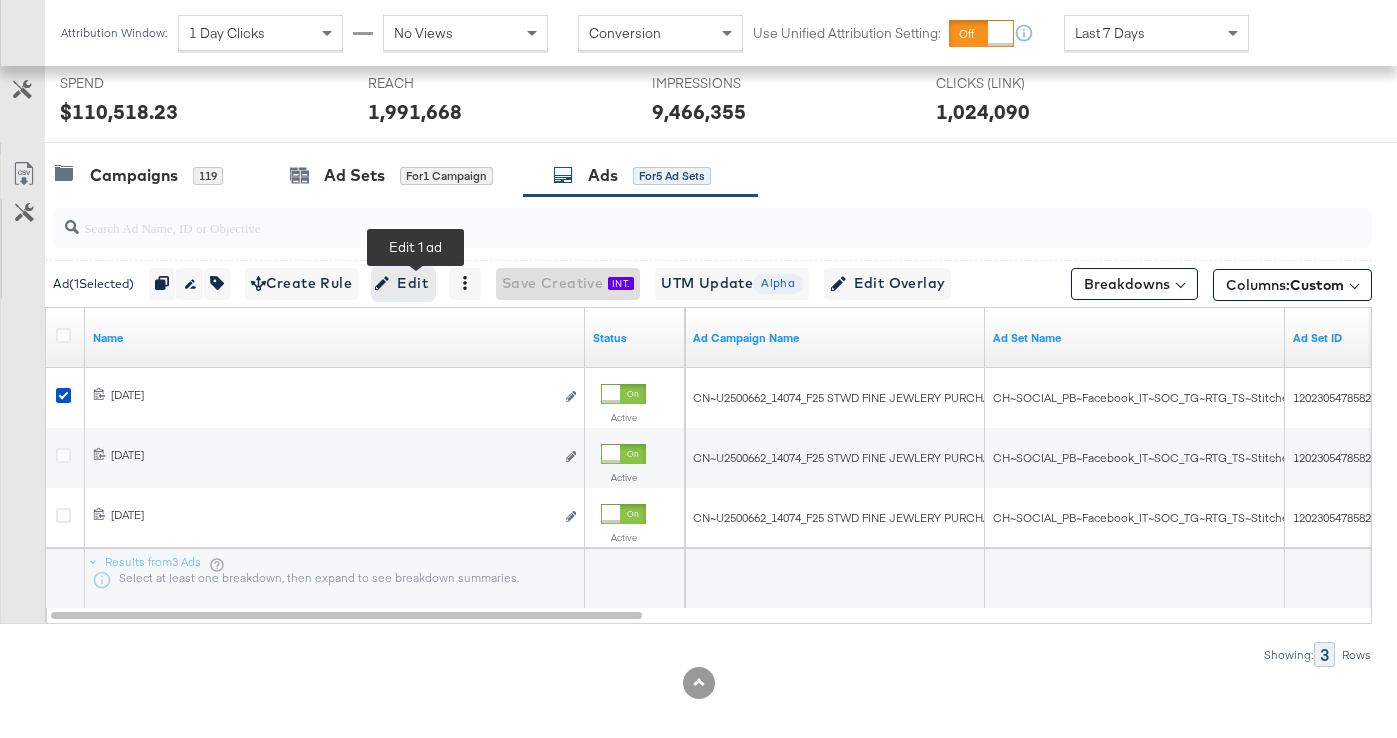 click on "Edit" at bounding box center [403, 283] 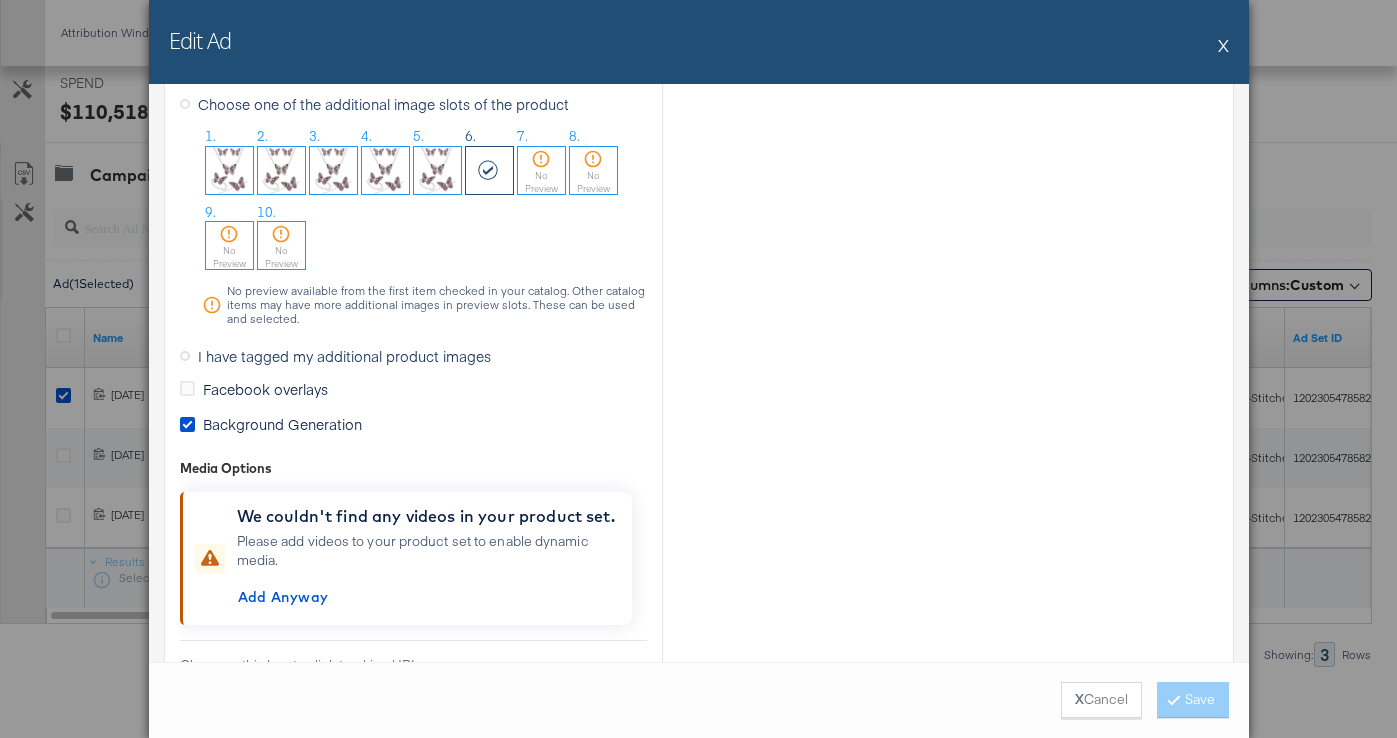 scroll, scrollTop: 1854, scrollLeft: 0, axis: vertical 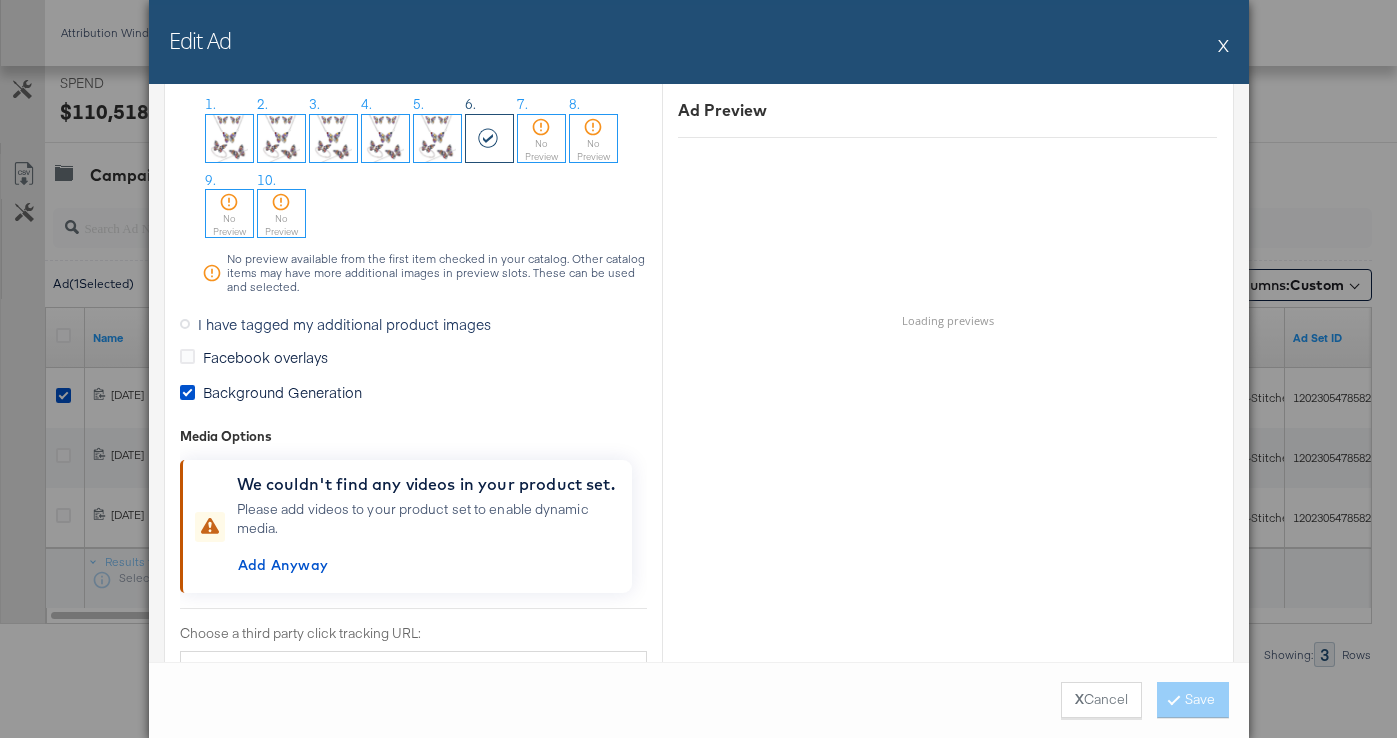 click on "Background Generation" at bounding box center (282, 392) 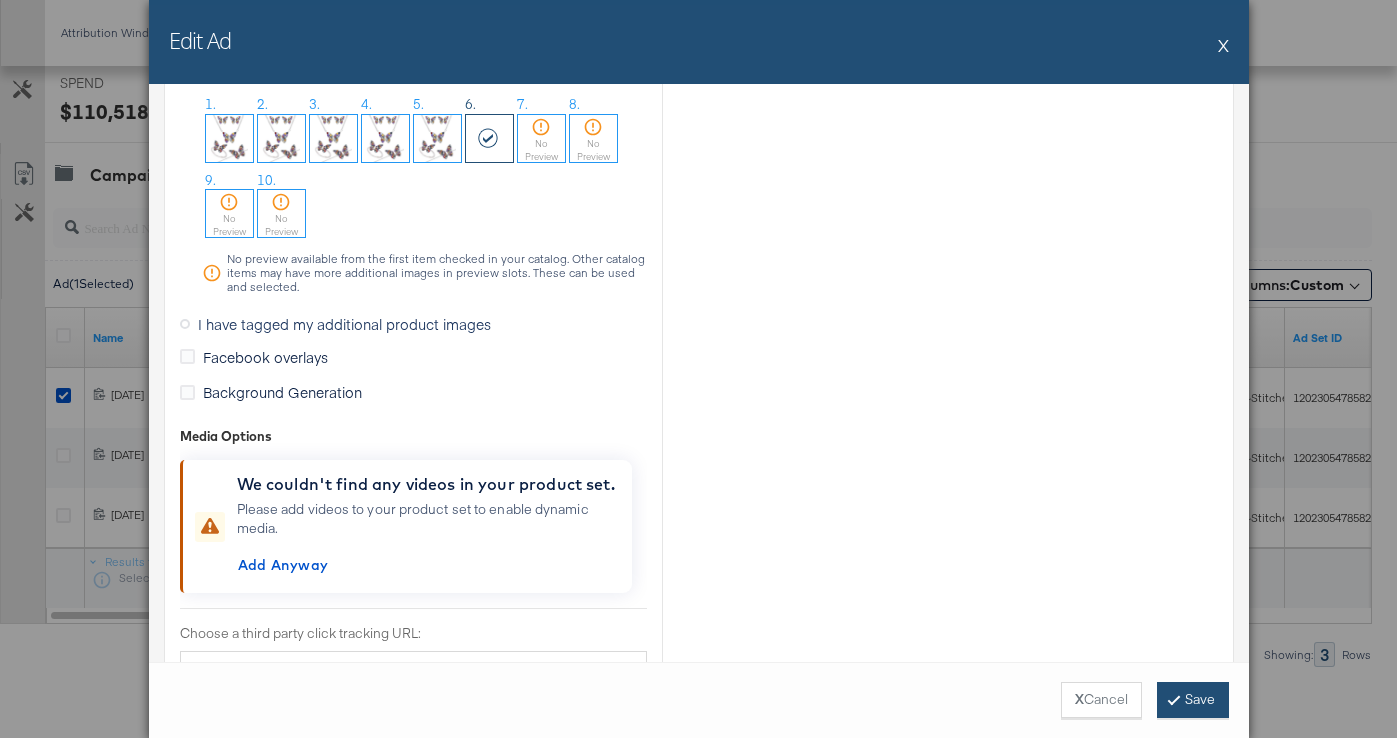 click on "Save" at bounding box center [1193, 700] 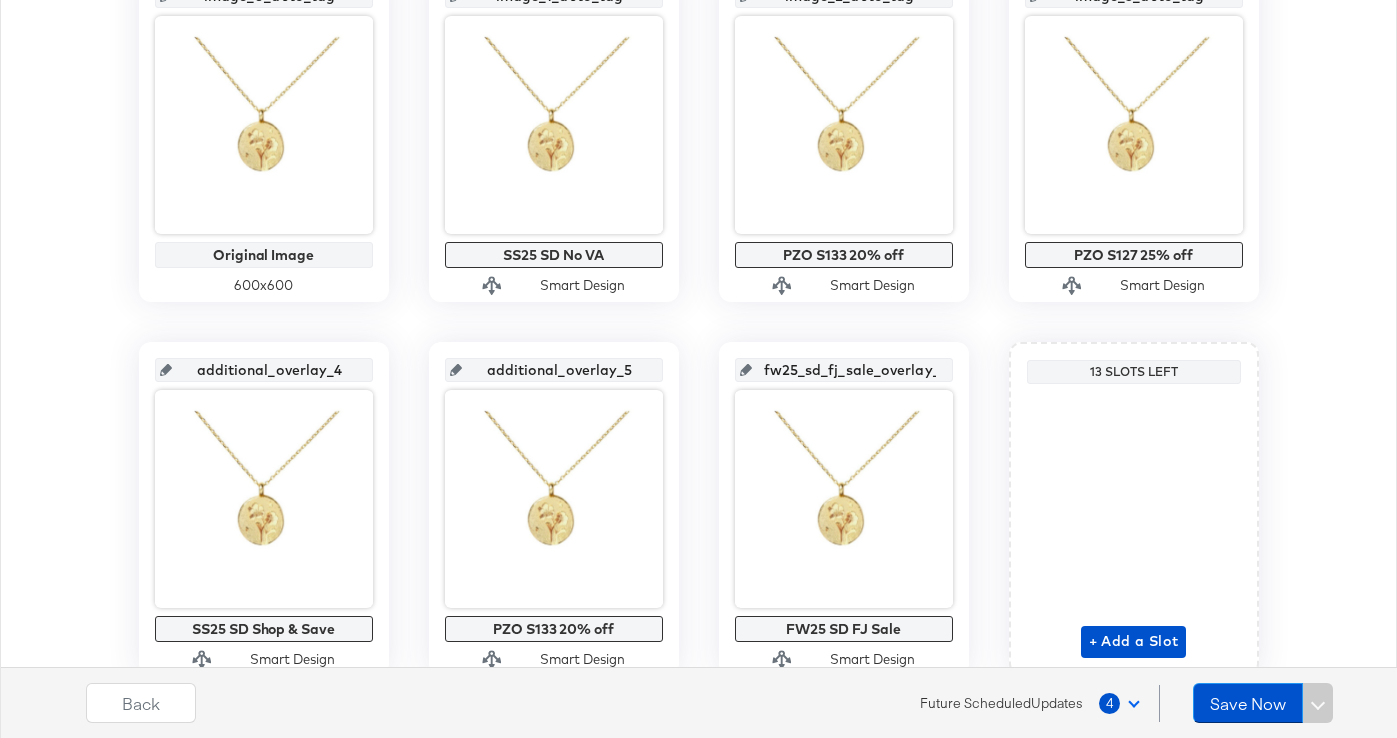 scroll, scrollTop: 589, scrollLeft: 0, axis: vertical 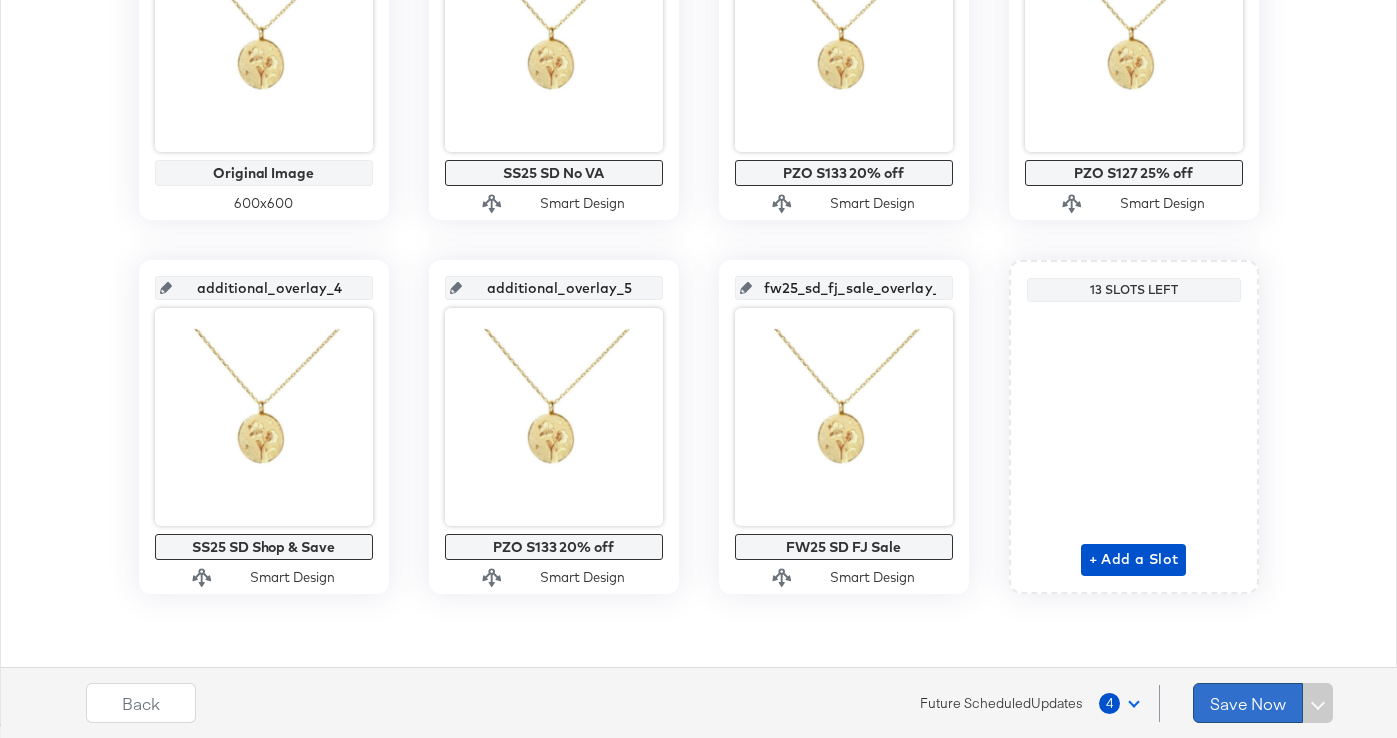 click on "Save Now" at bounding box center (1248, 703) 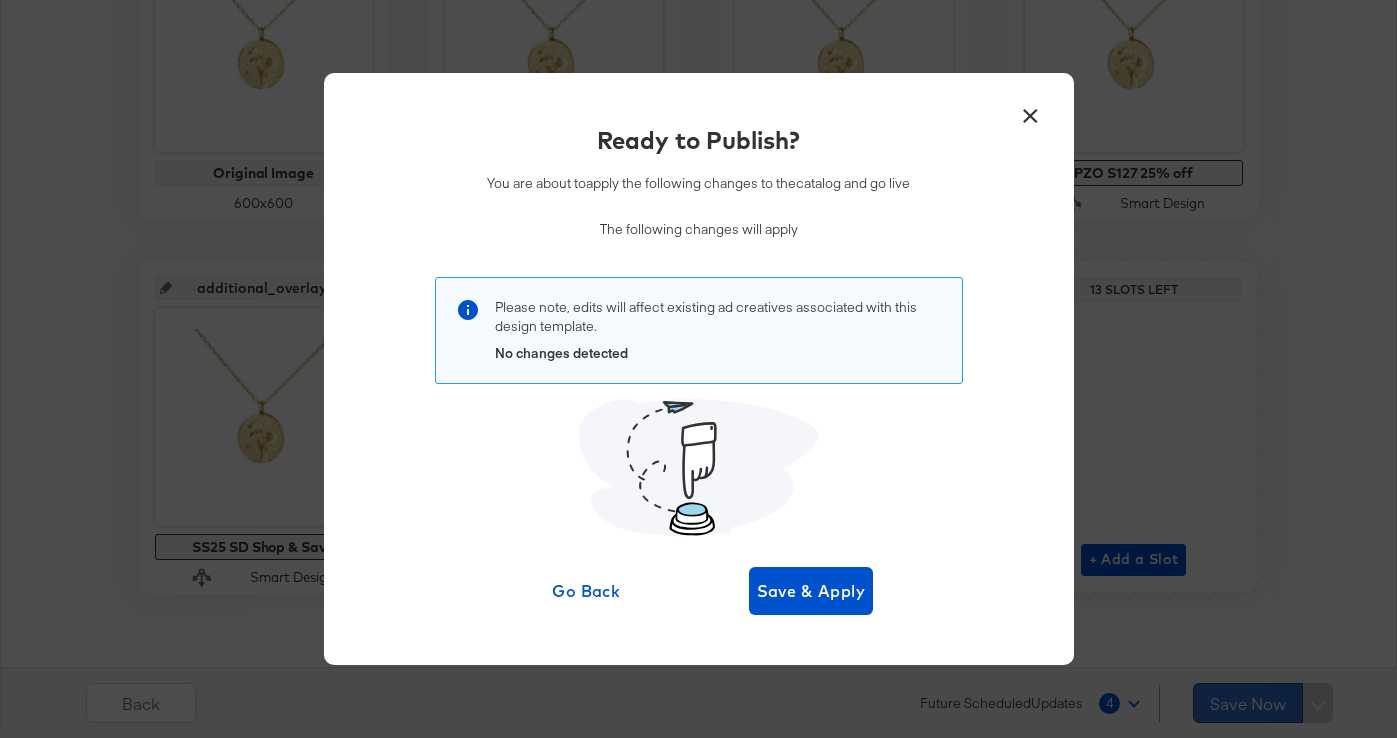 scroll, scrollTop: 0, scrollLeft: 0, axis: both 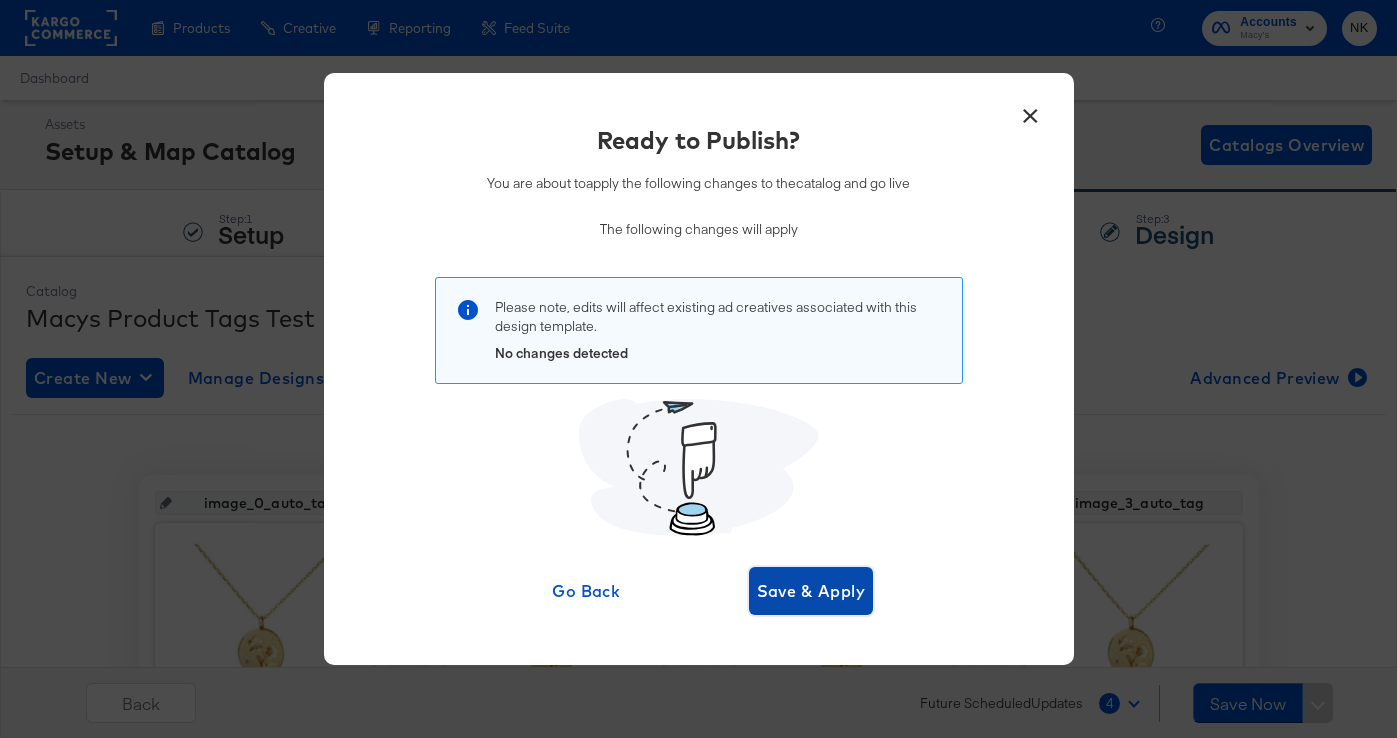 click on "Save & Apply" at bounding box center (811, 591) 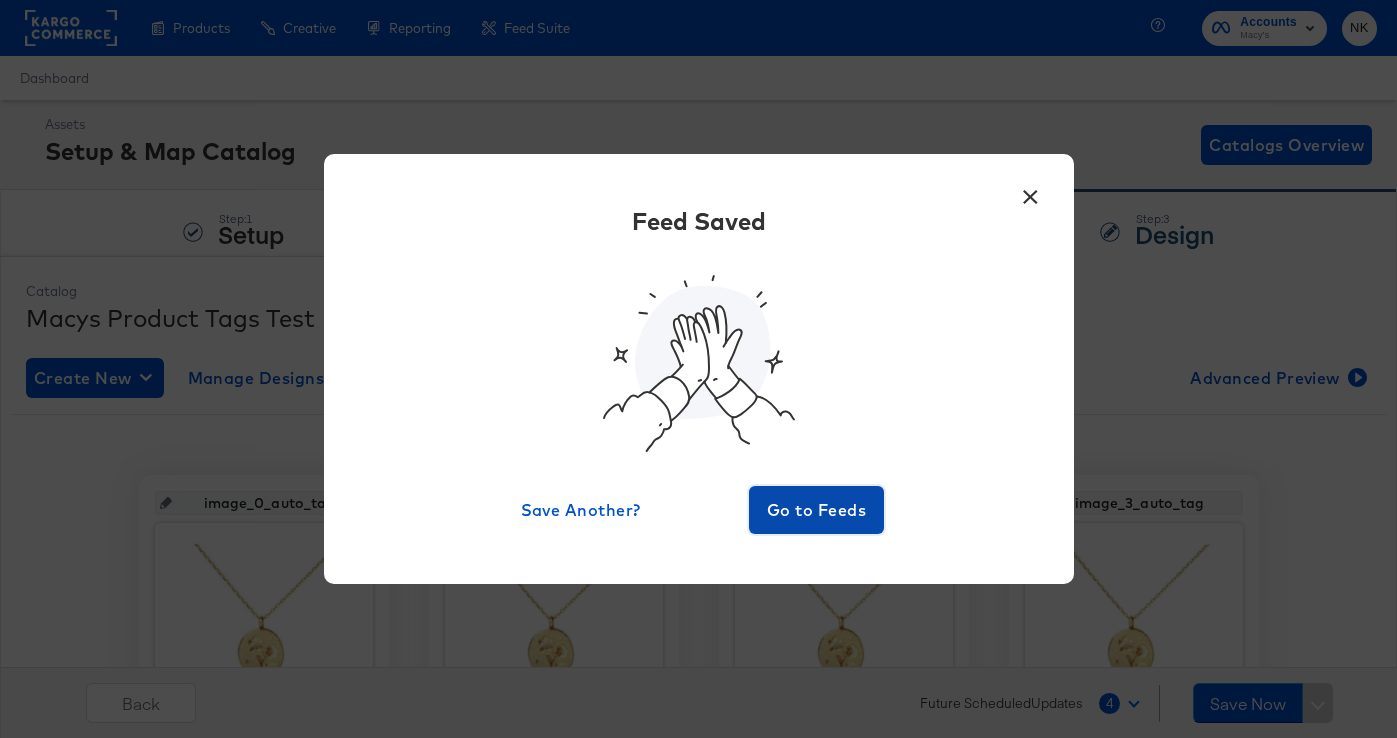 click on "Go to Feeds" at bounding box center [817, 510] 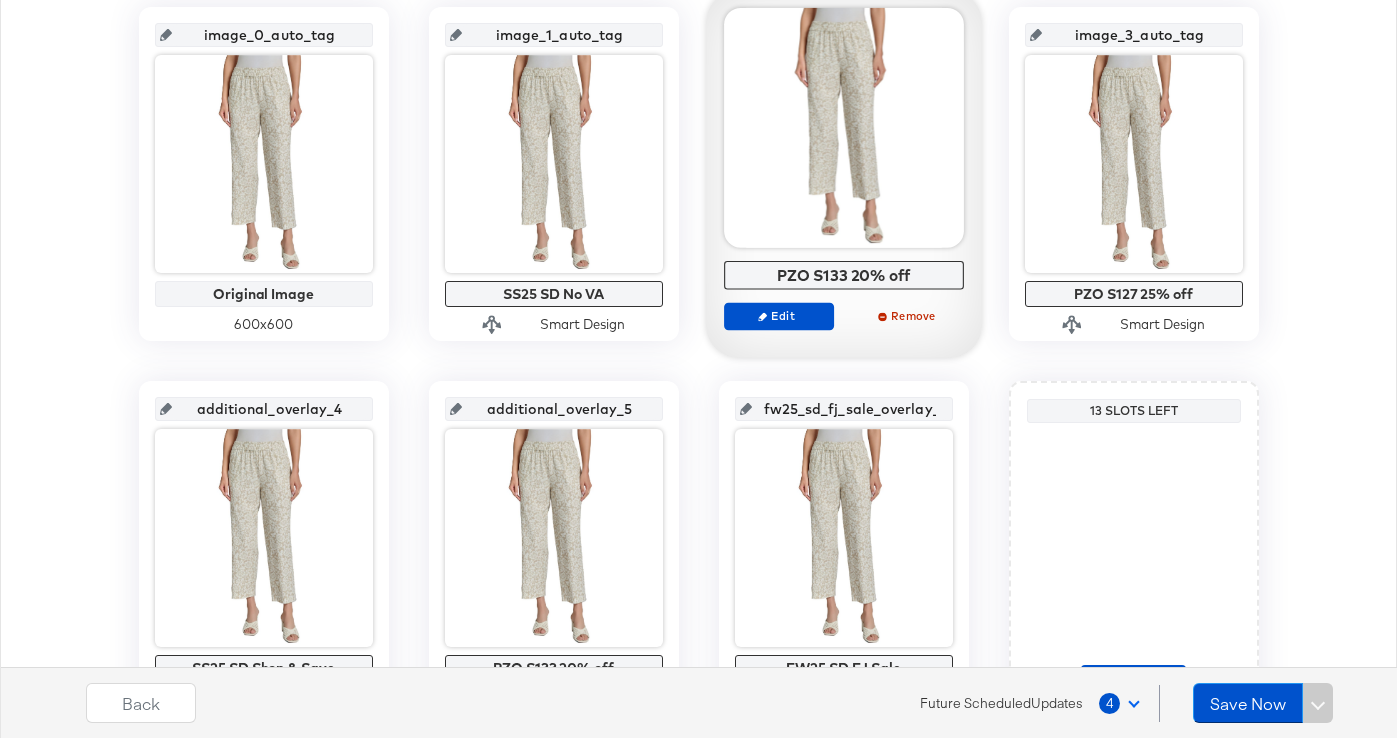 scroll, scrollTop: 479, scrollLeft: 0, axis: vertical 